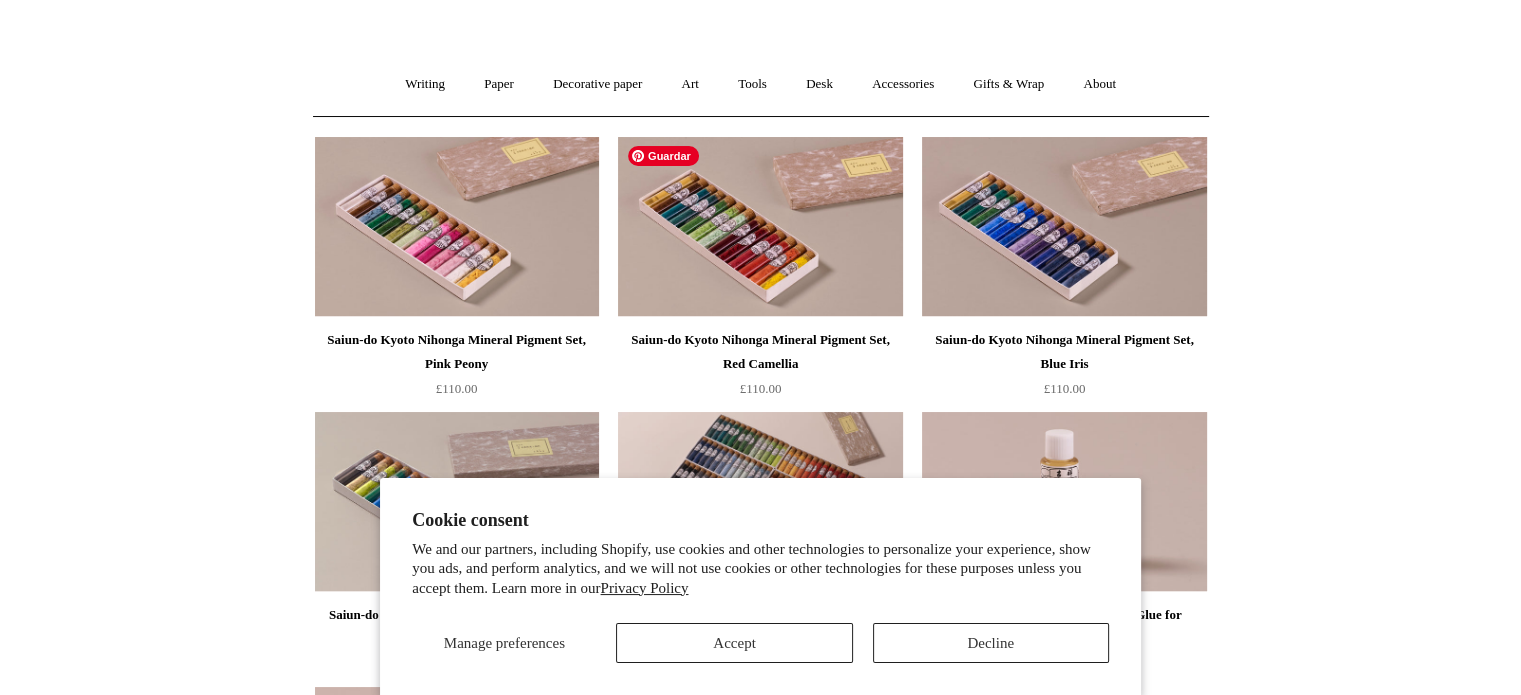 scroll, scrollTop: 124, scrollLeft: 0, axis: vertical 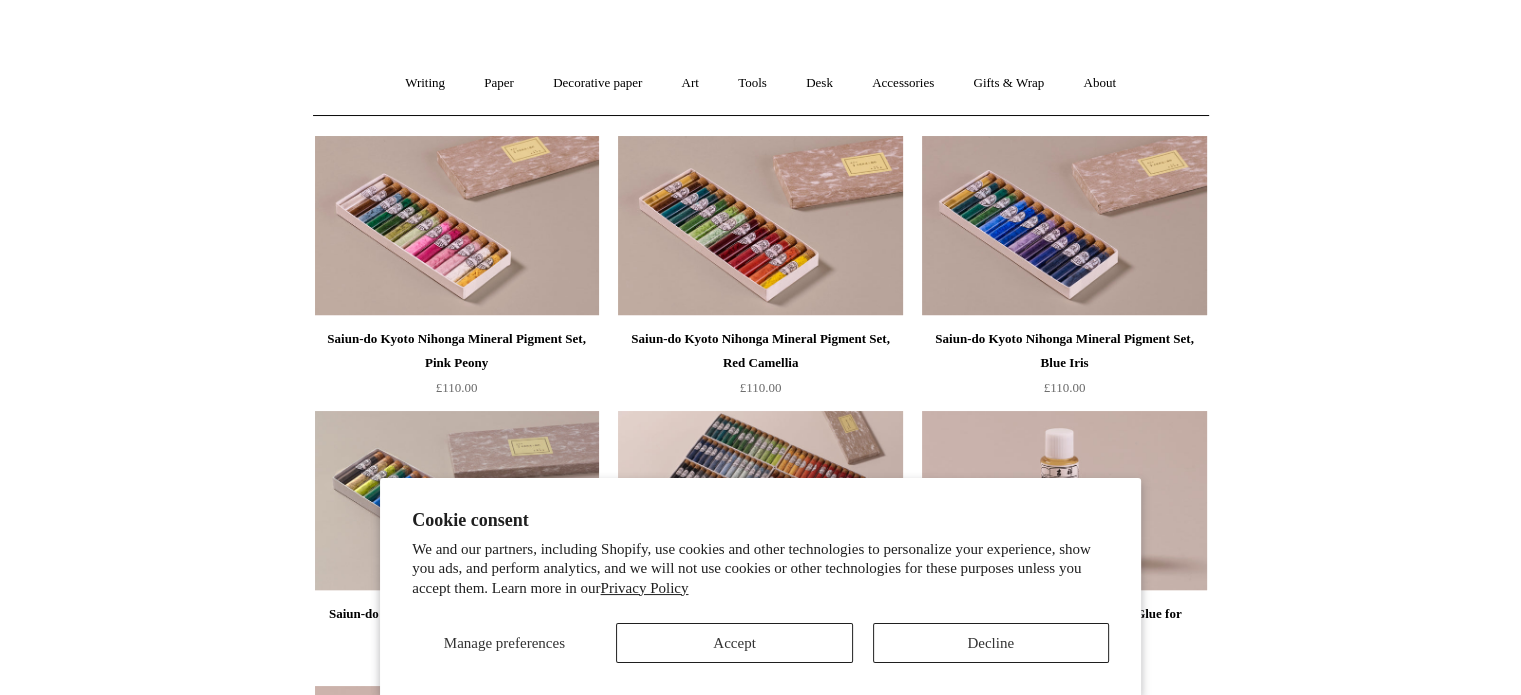 click on "Cookie consent We and our partners, including Shopify, use cookies and other technologies to personalize your experience, show you ads, and perform analytics, and we will not use cookies or other technologies for these purposes unless you accept them. Learn more in our Privacy Policy Manage preferences Accept Decline" at bounding box center [760, 587] 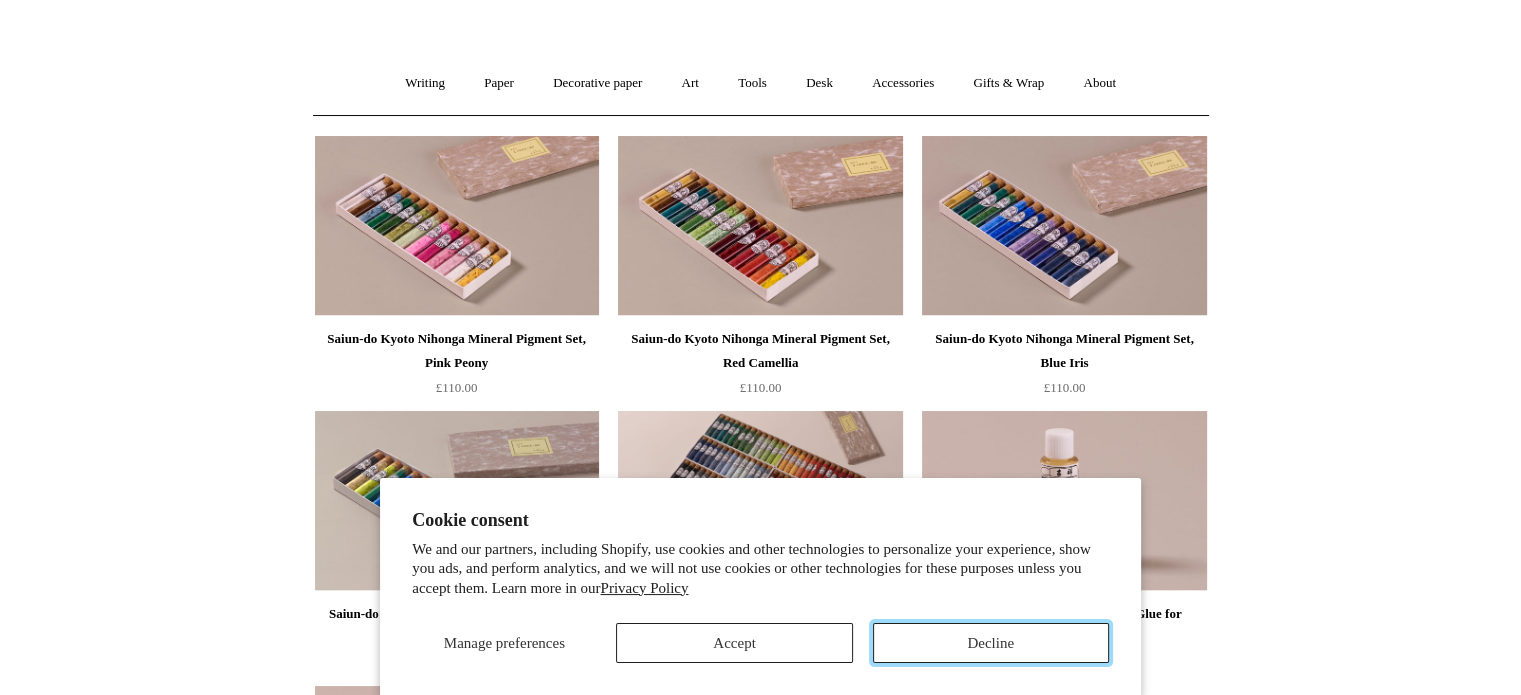 click on "Decline" at bounding box center (991, 643) 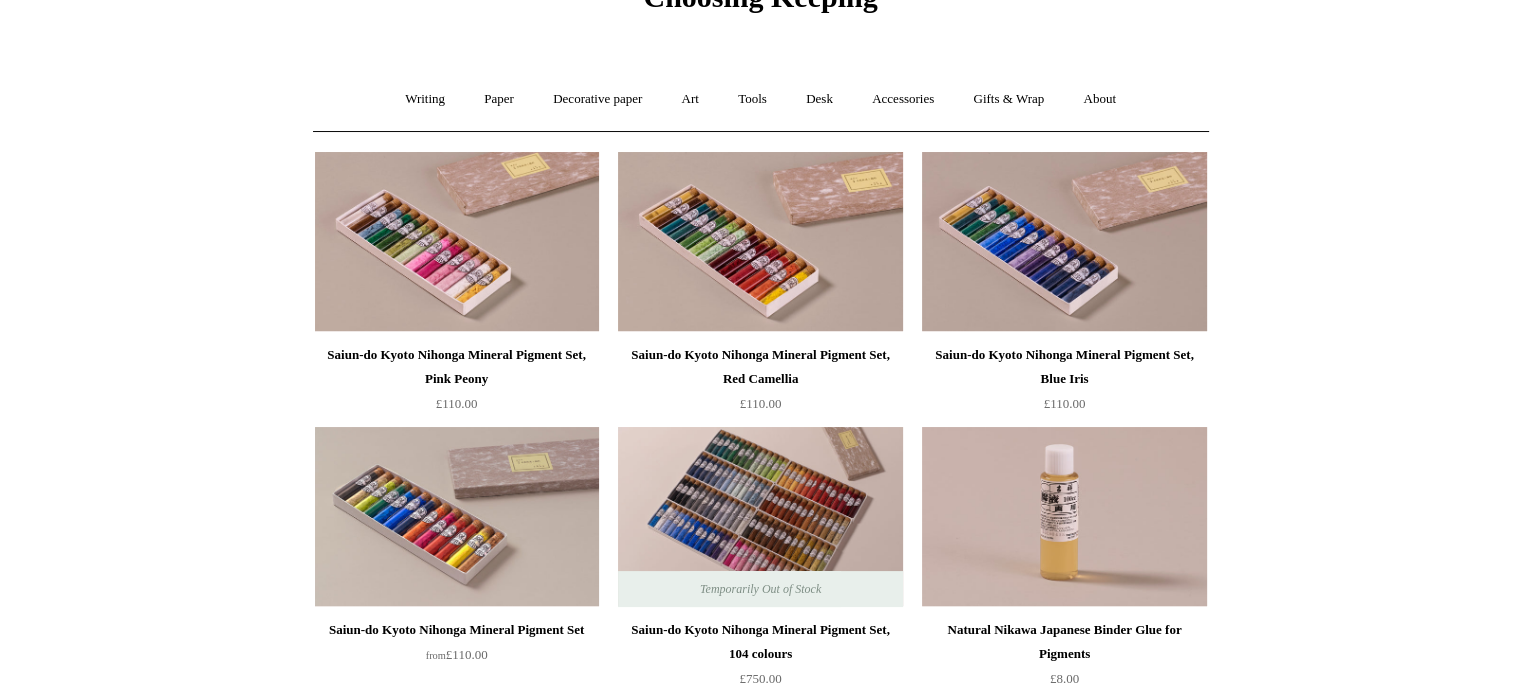 scroll, scrollTop: 0, scrollLeft: 0, axis: both 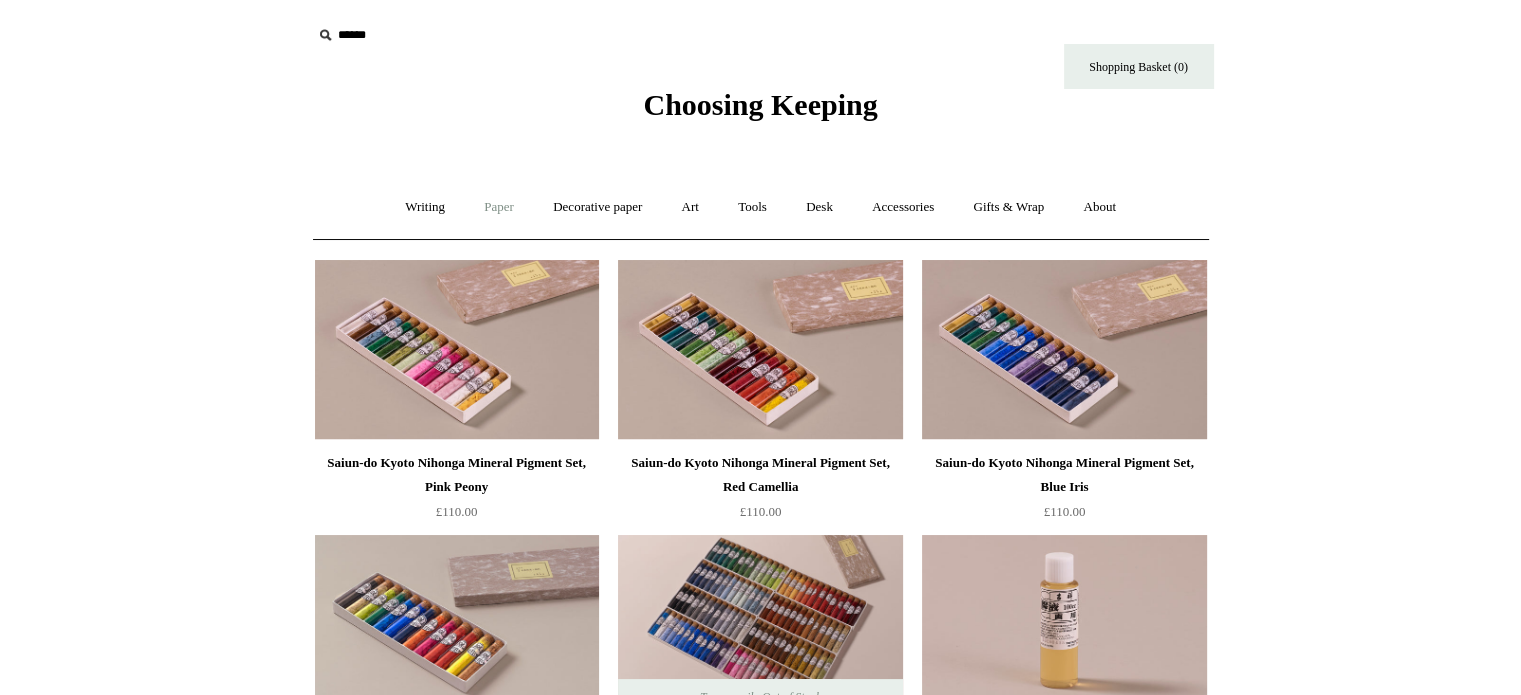 click on "Paper +" at bounding box center (499, 207) 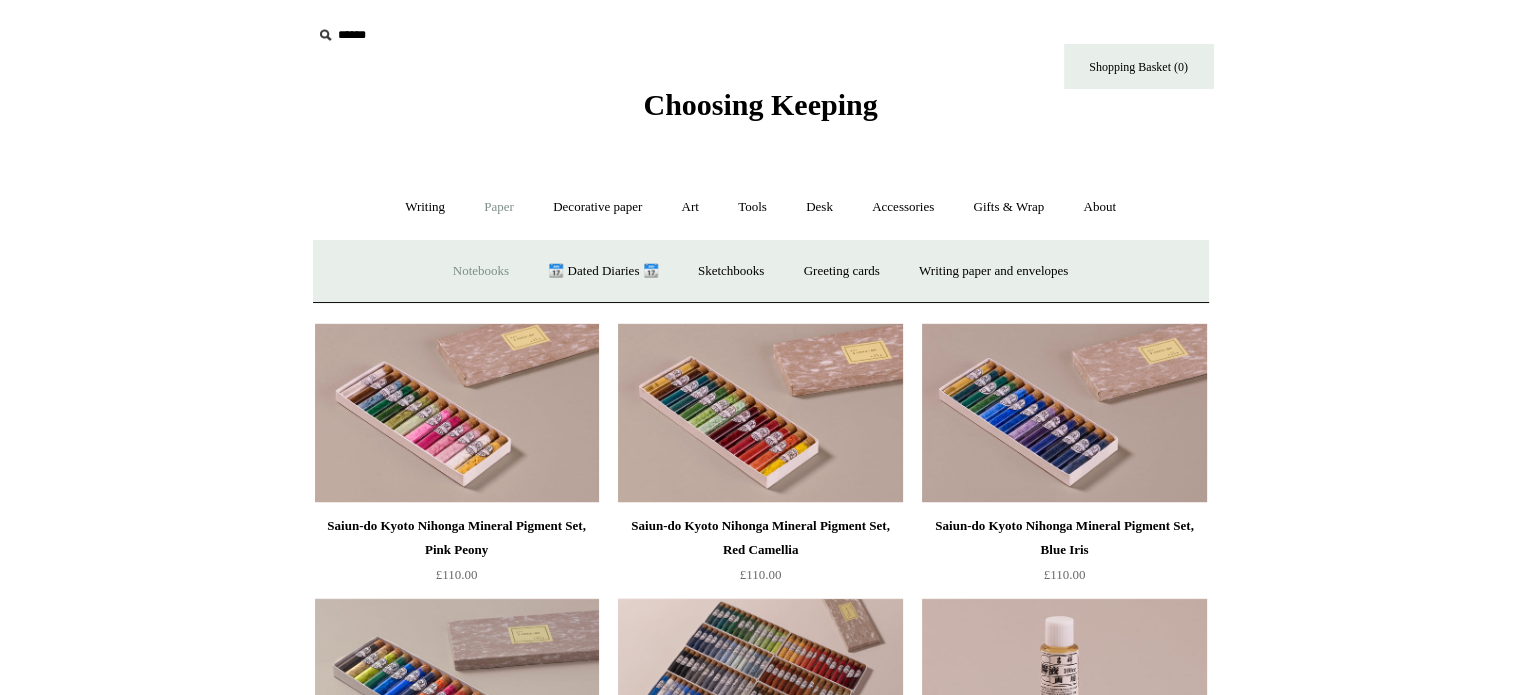 click on "Notebooks +" at bounding box center (481, 271) 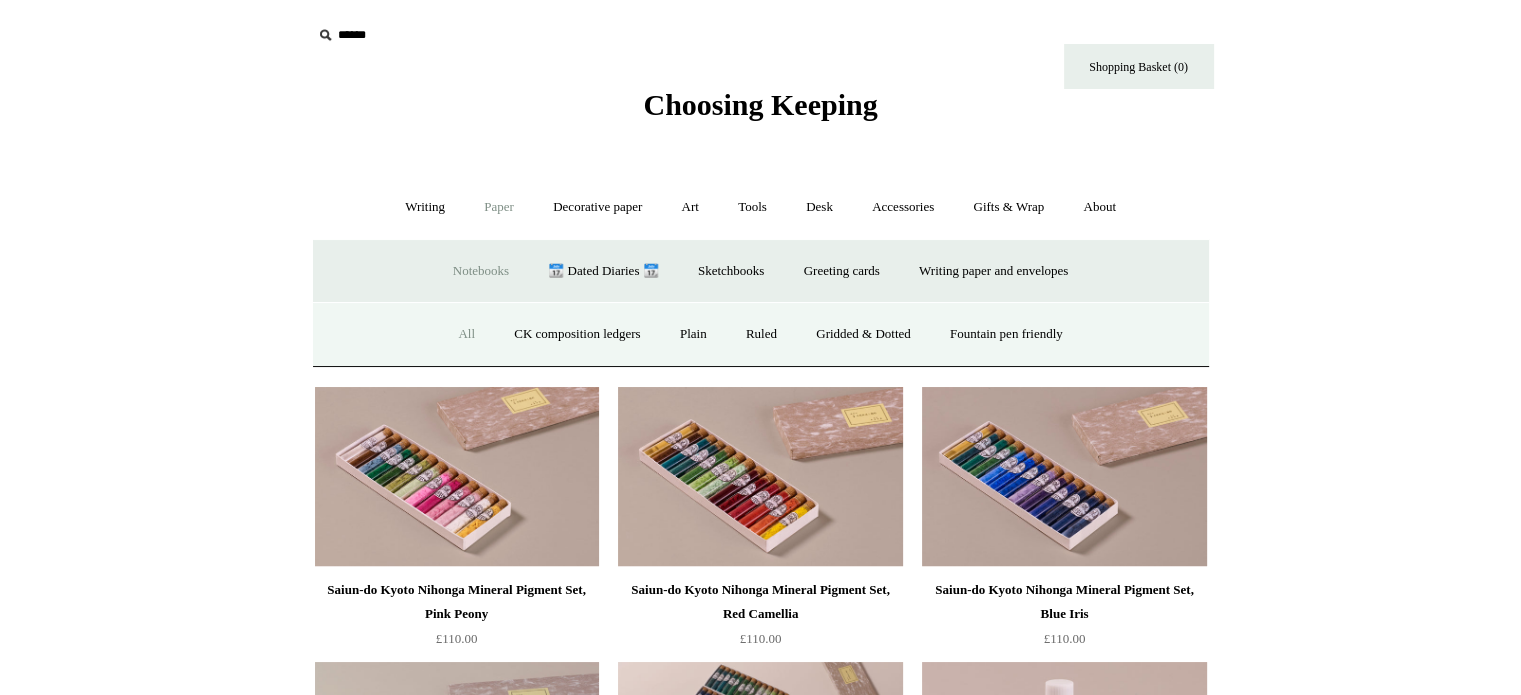 click on "All" at bounding box center [466, 334] 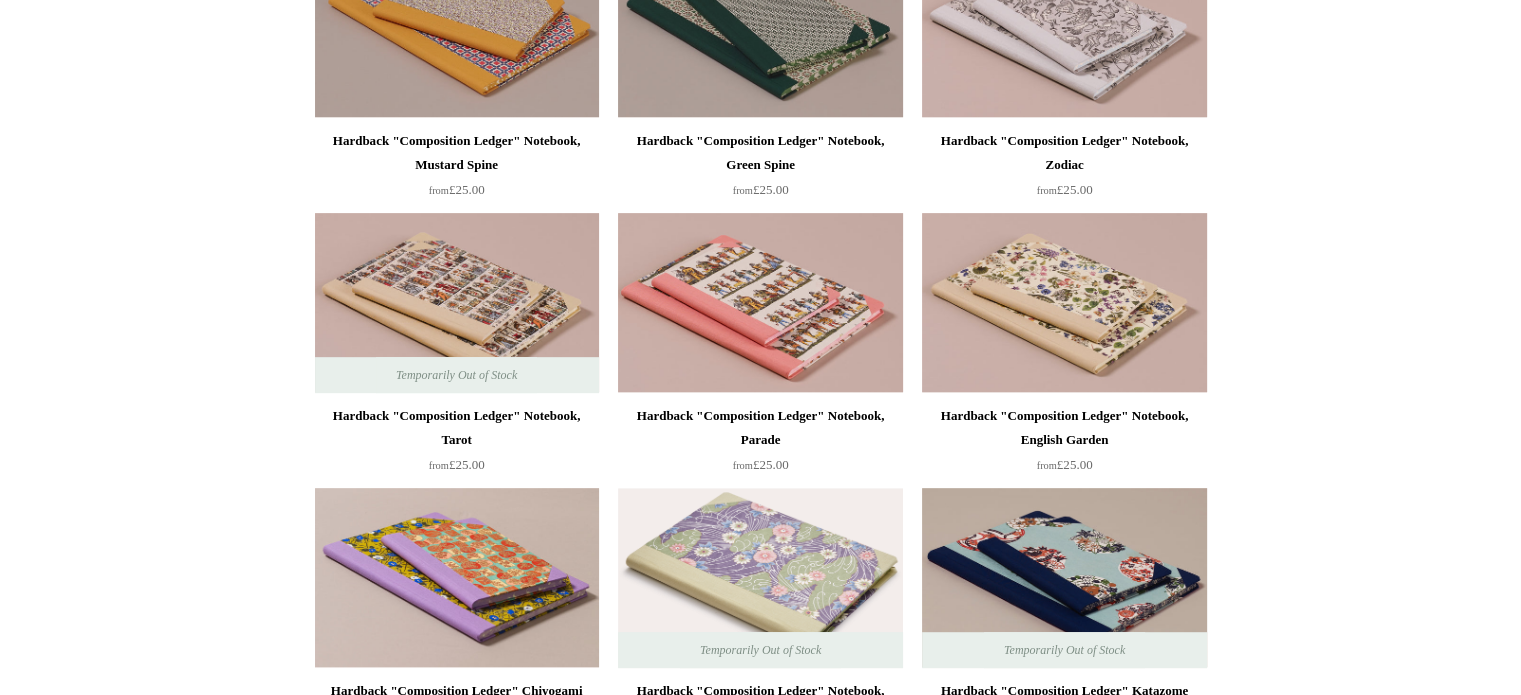 scroll, scrollTop: 876, scrollLeft: 0, axis: vertical 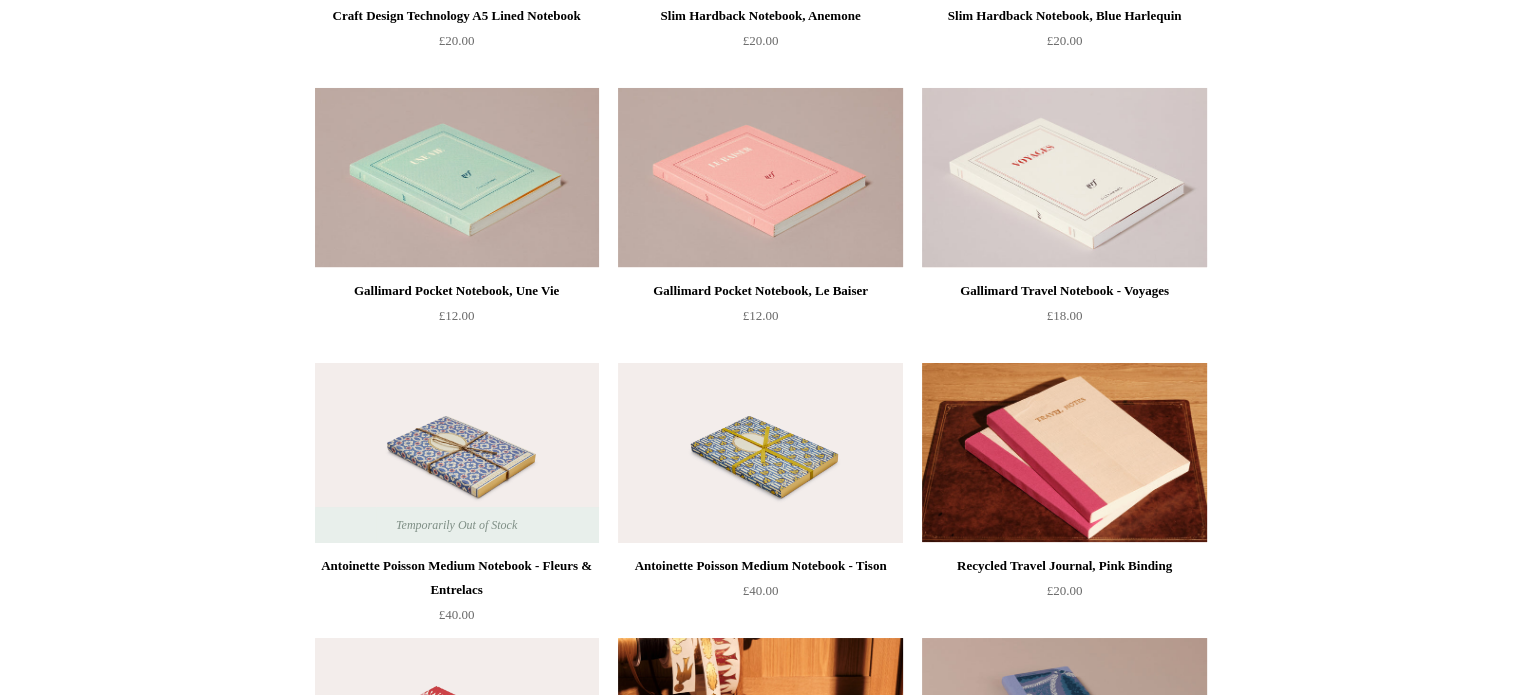 click on "Menu
Choosing Keeping
*
Shipping Information
Shopping Basket (0)
*
⤺
+ +" at bounding box center (760, -1118) 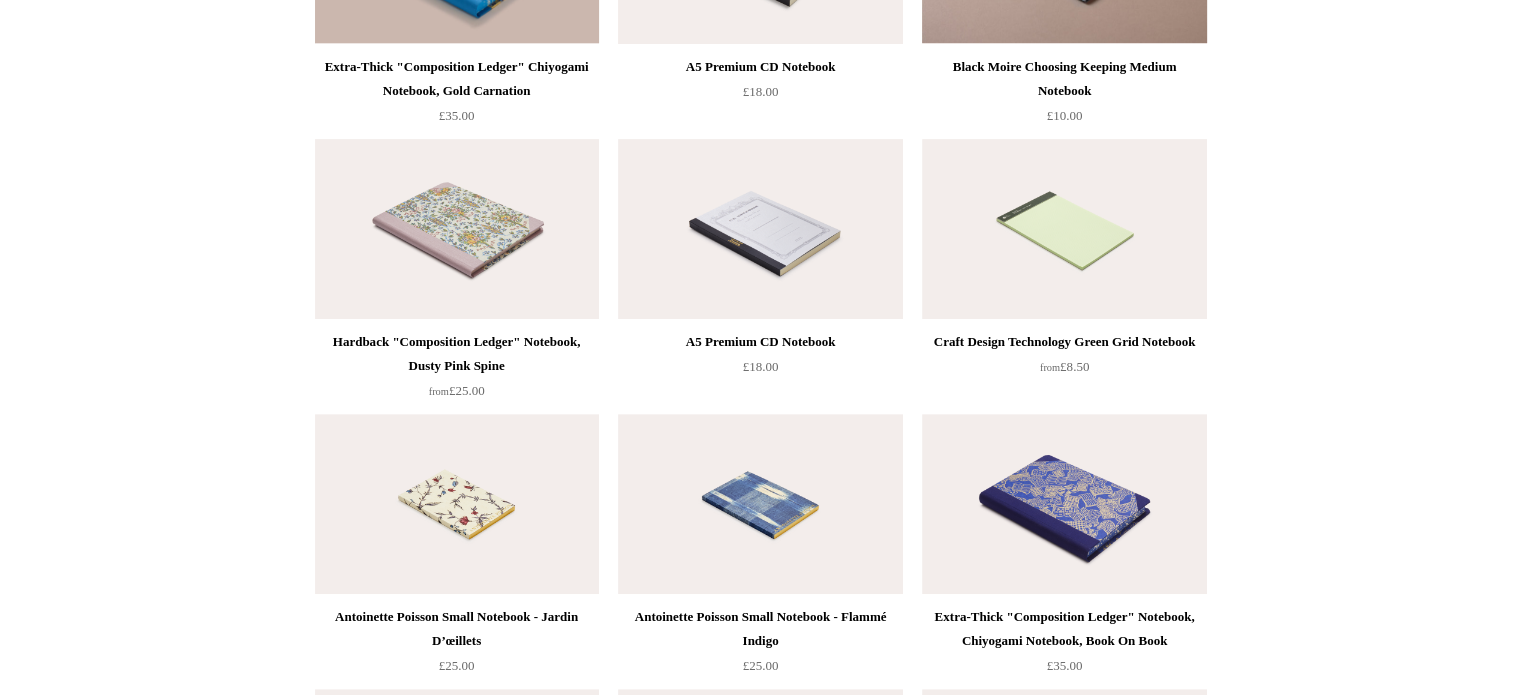 scroll, scrollTop: 8372, scrollLeft: 0, axis: vertical 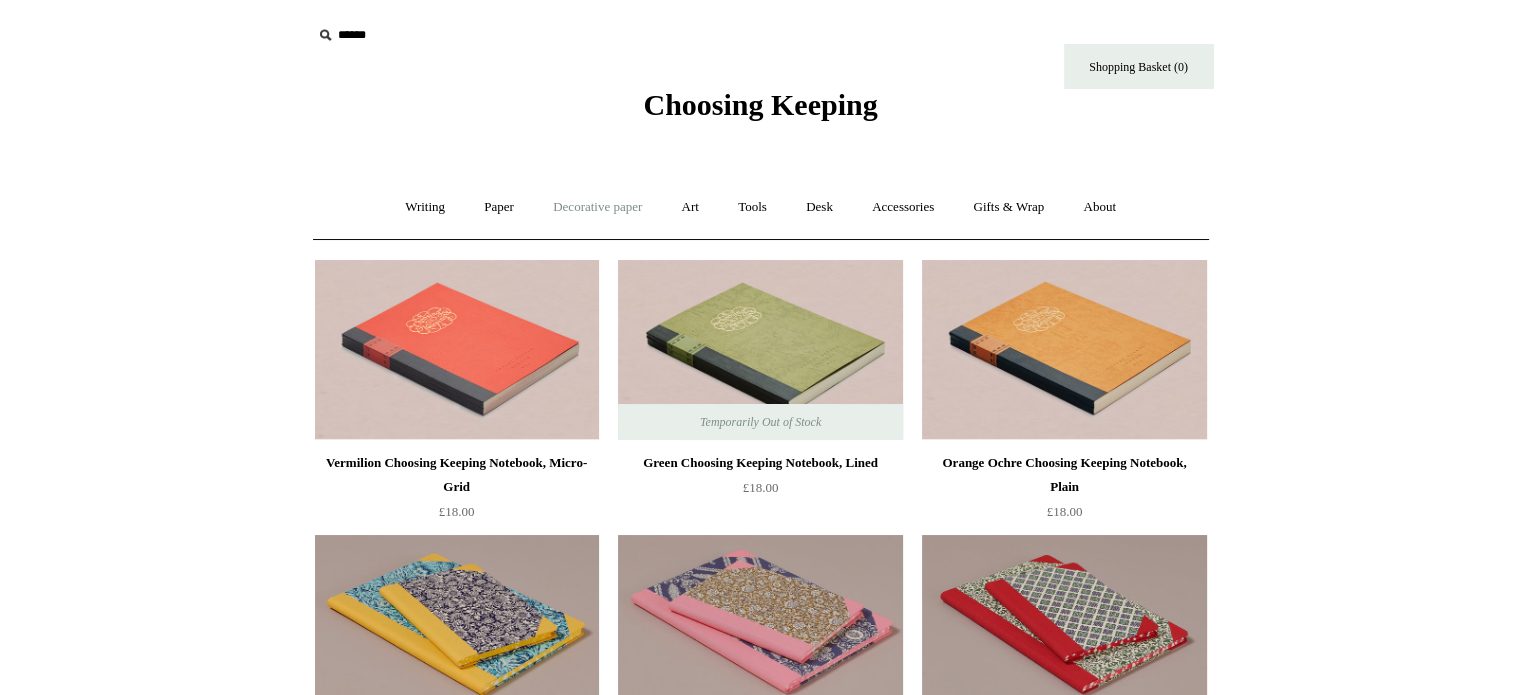 click on "Decorative paper +" at bounding box center [597, 207] 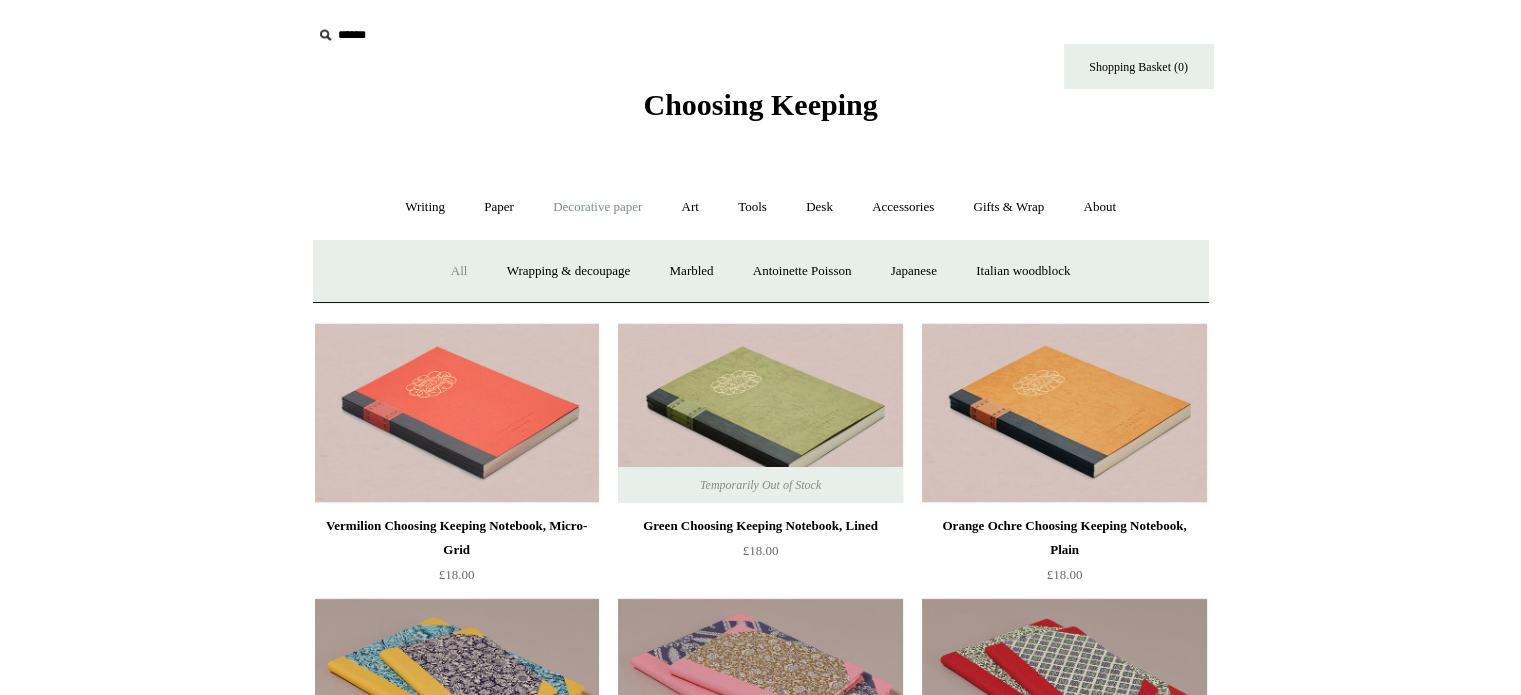 click on "All" at bounding box center [459, 271] 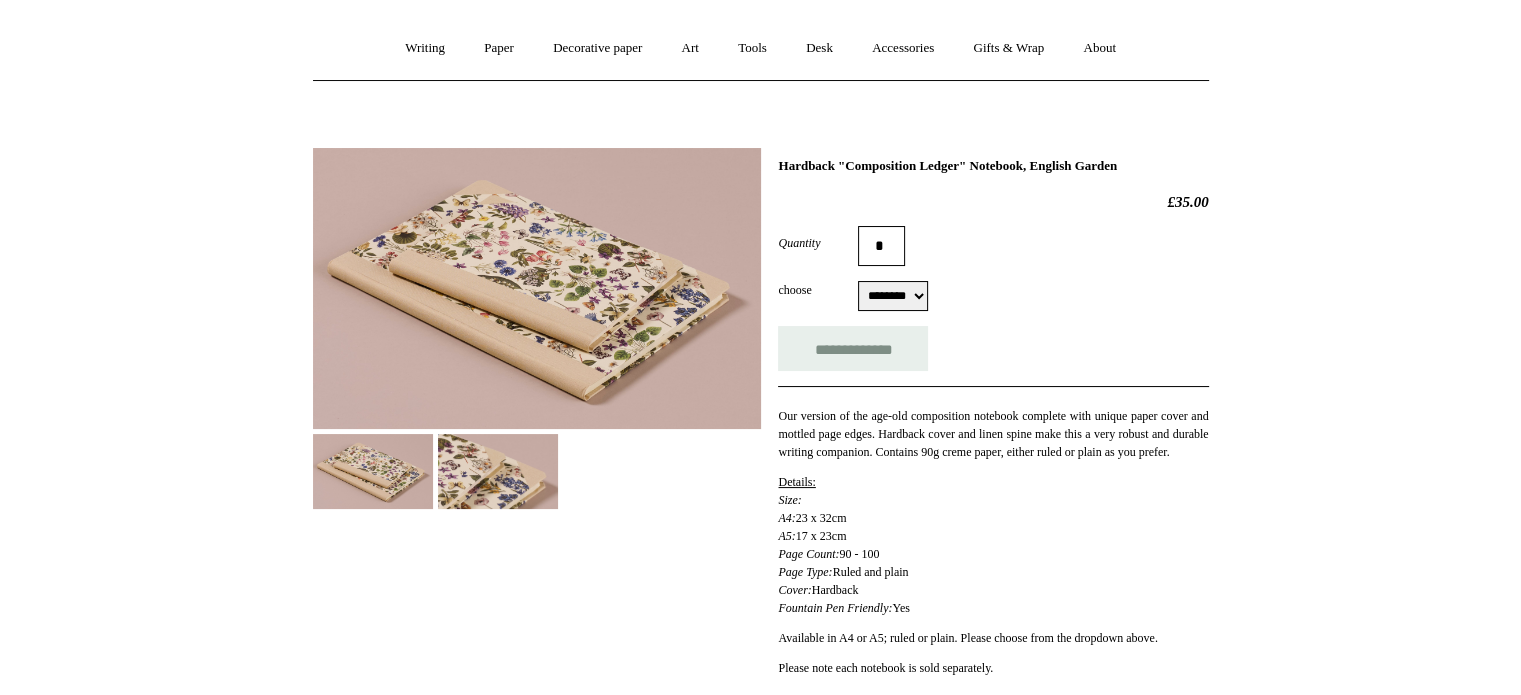 scroll, scrollTop: 162, scrollLeft: 0, axis: vertical 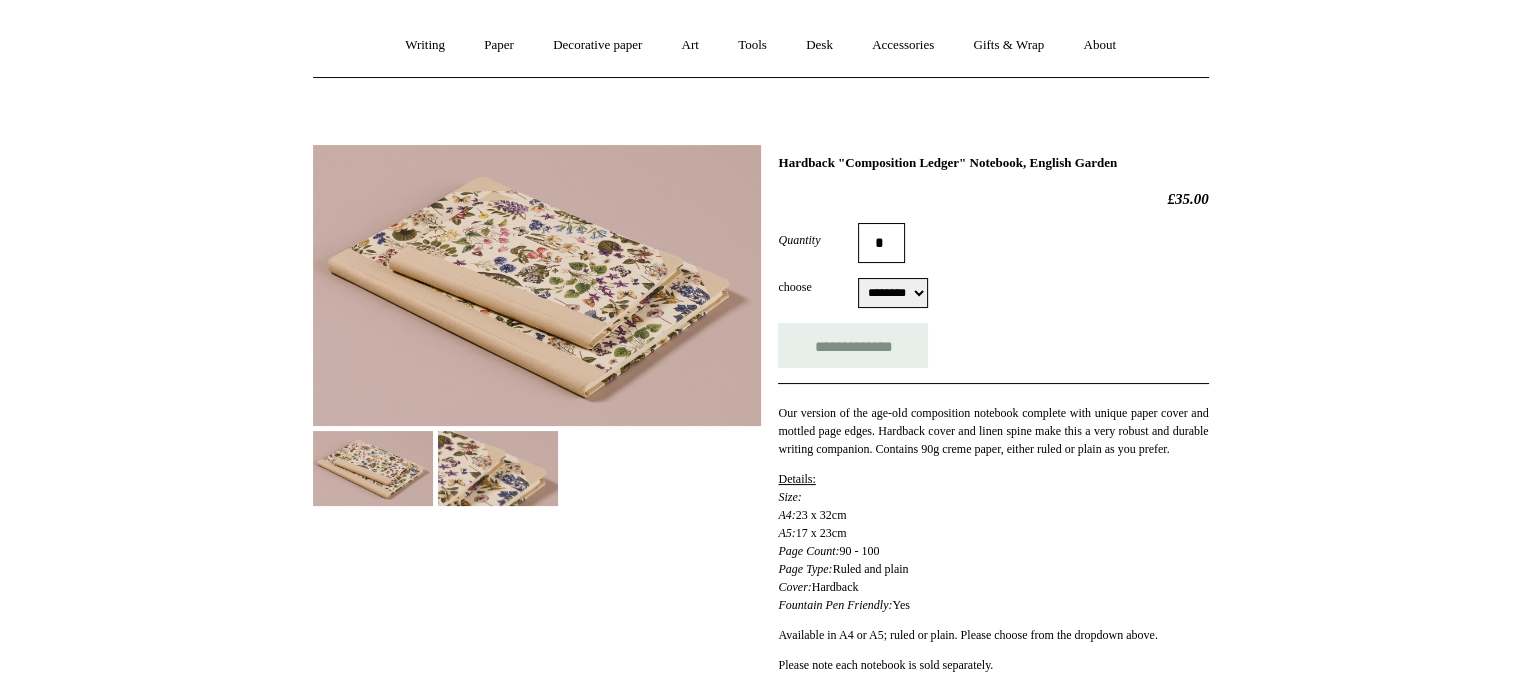 click on "******** ******** ******** ********" at bounding box center [893, 293] 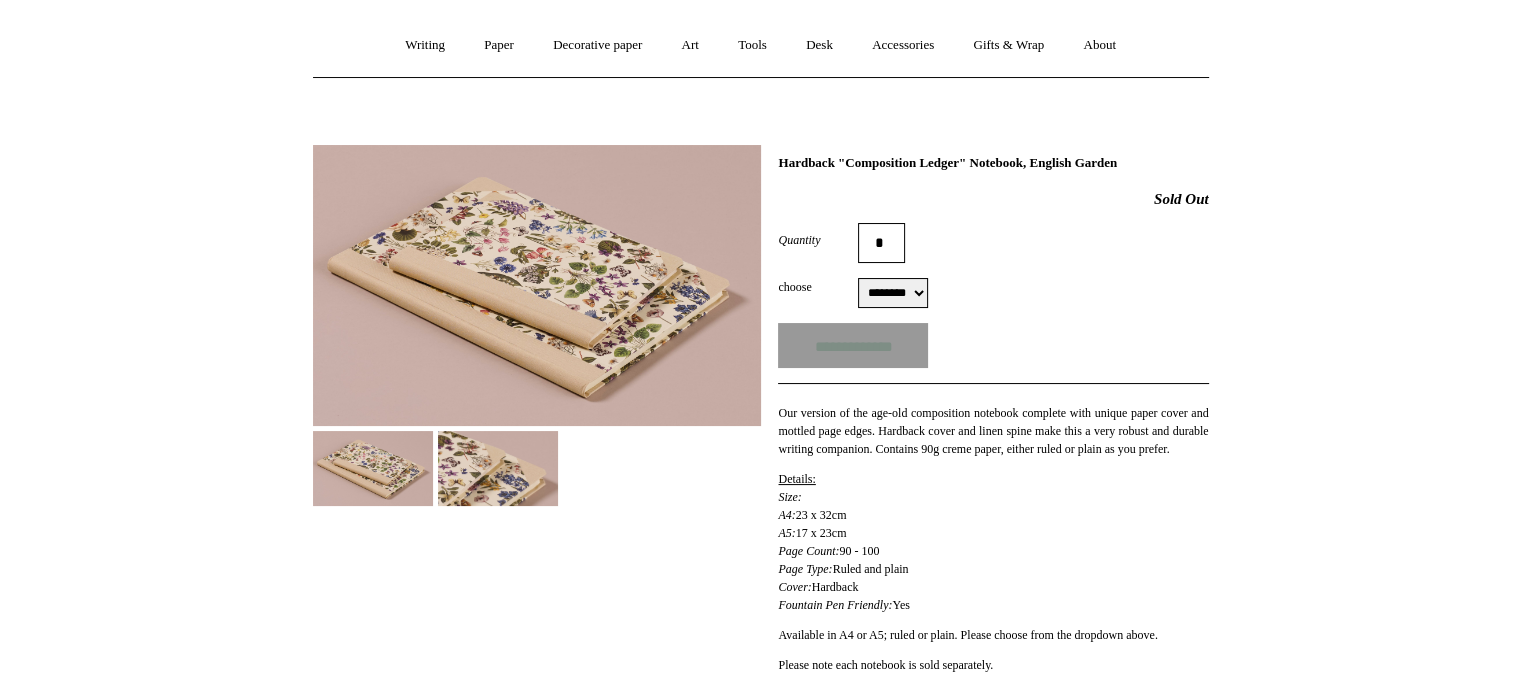 click on "******** ******** ******** ********" at bounding box center (893, 293) 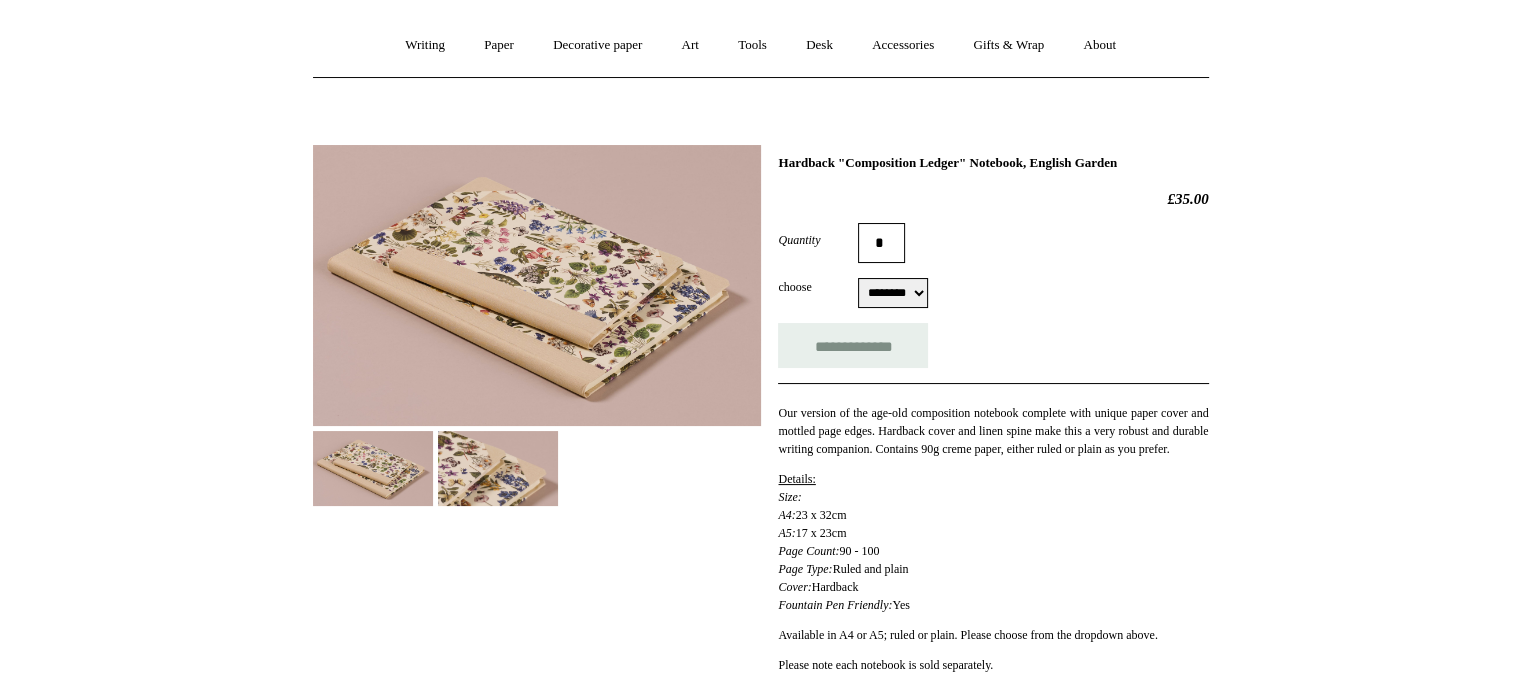 click on "******** ******** ******** ********" at bounding box center (893, 293) 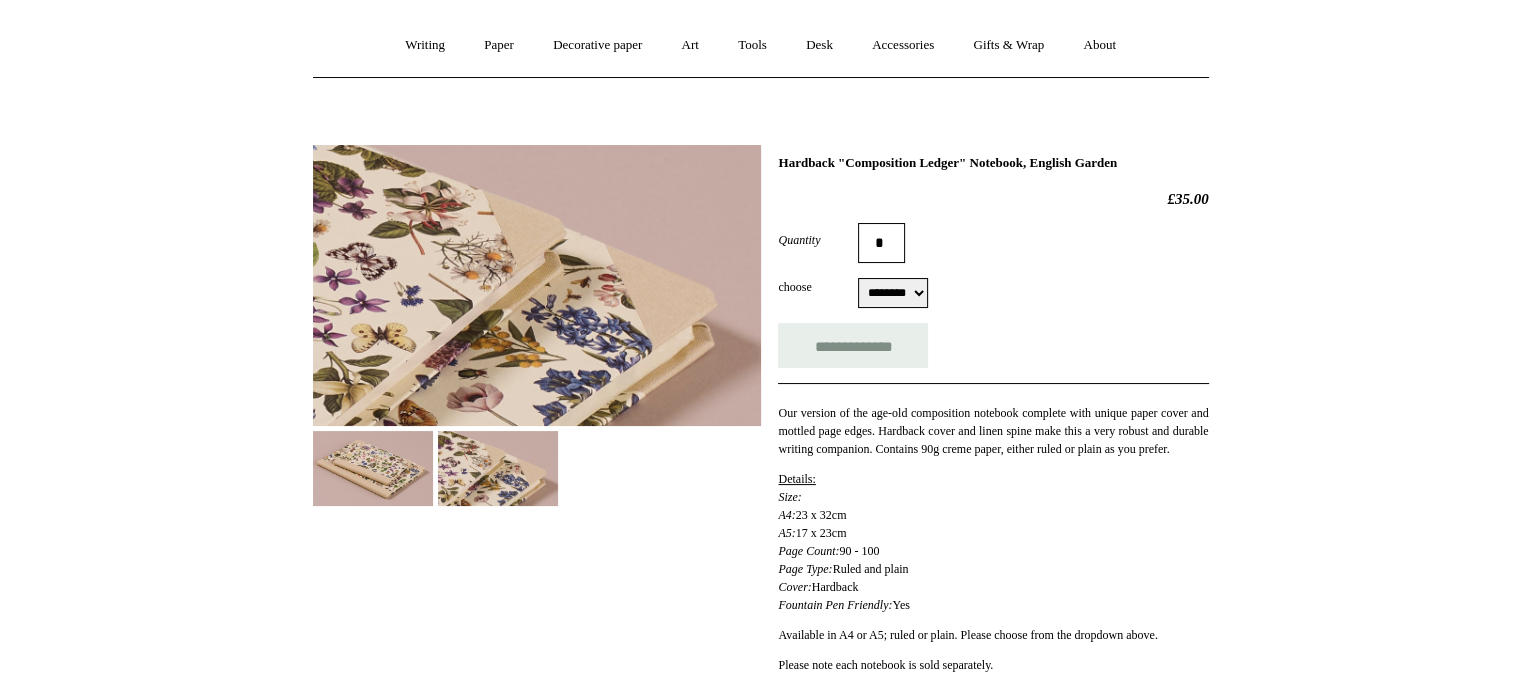 scroll, scrollTop: 250, scrollLeft: 0, axis: vertical 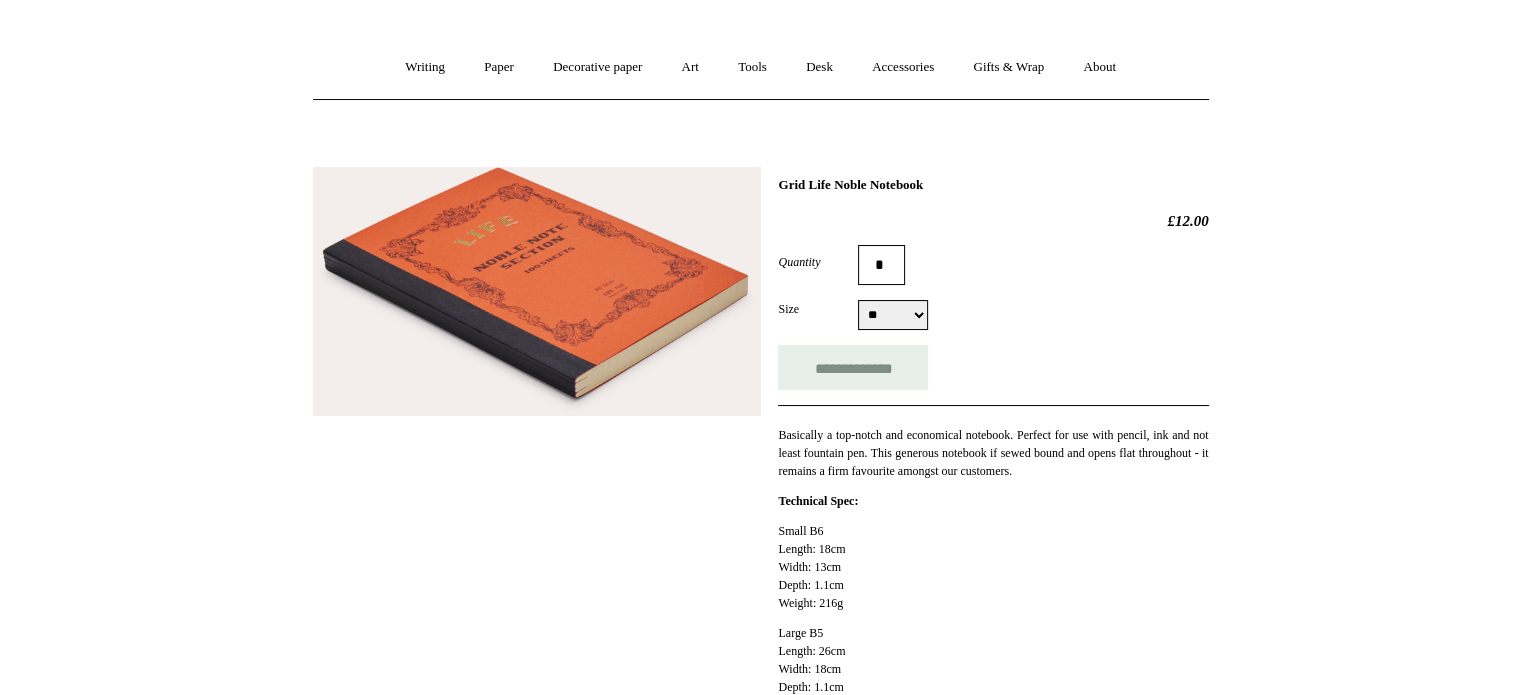 click on "** **" at bounding box center (893, 315) 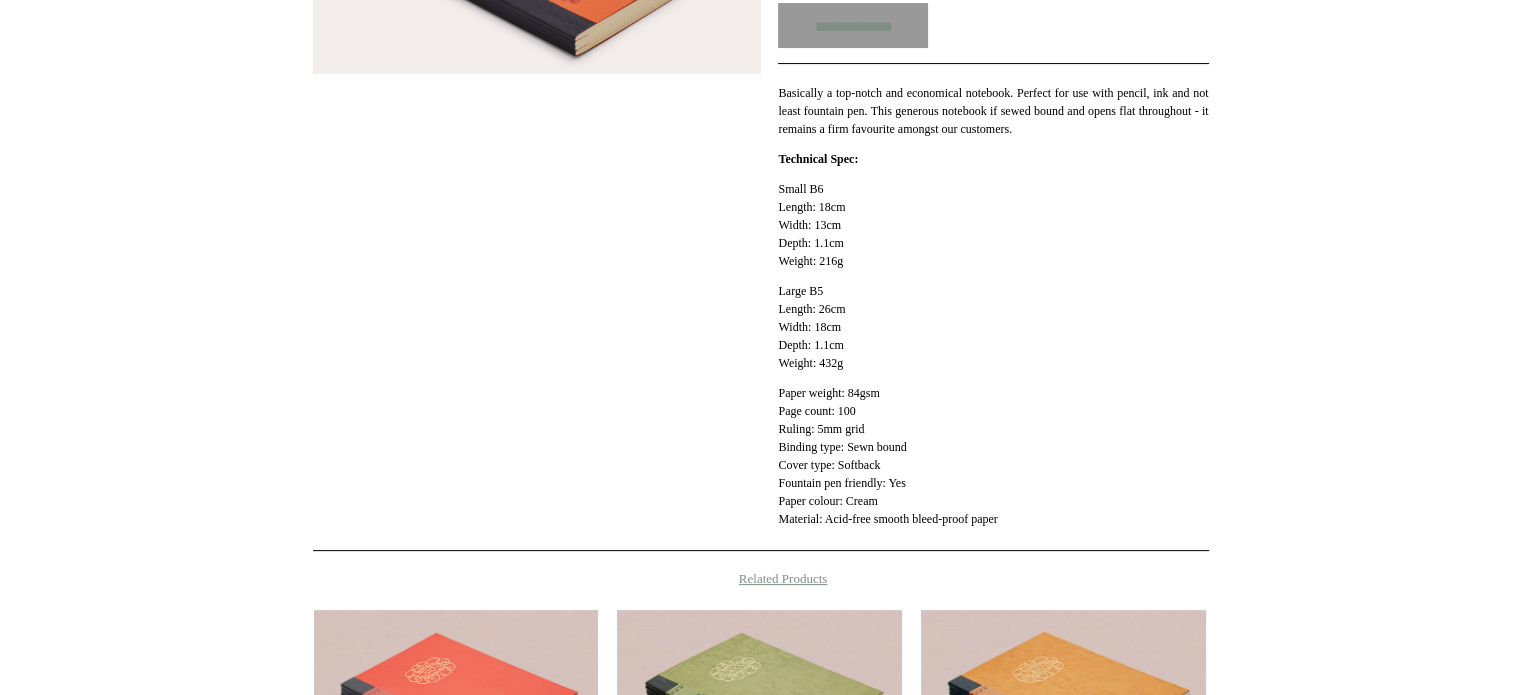 scroll, scrollTop: 268, scrollLeft: 0, axis: vertical 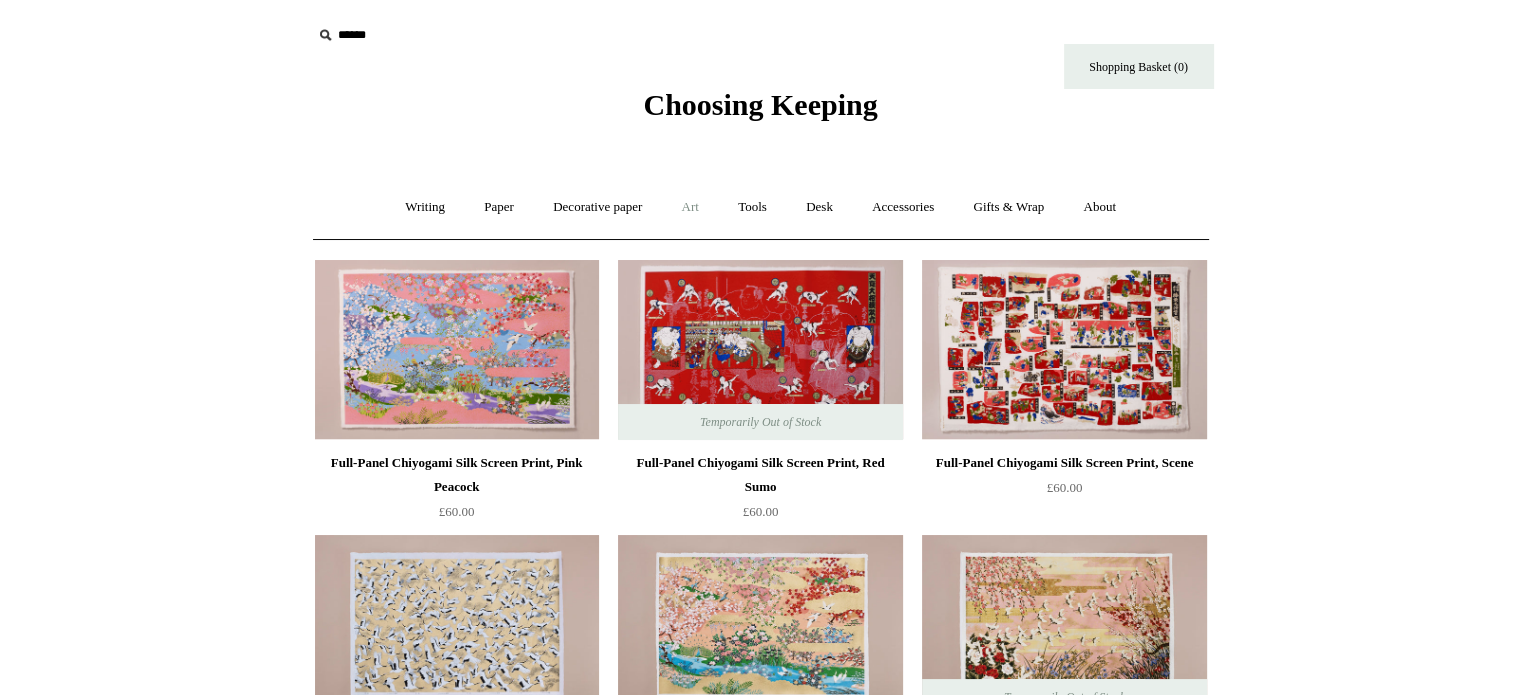 click on "Art +" at bounding box center (690, 207) 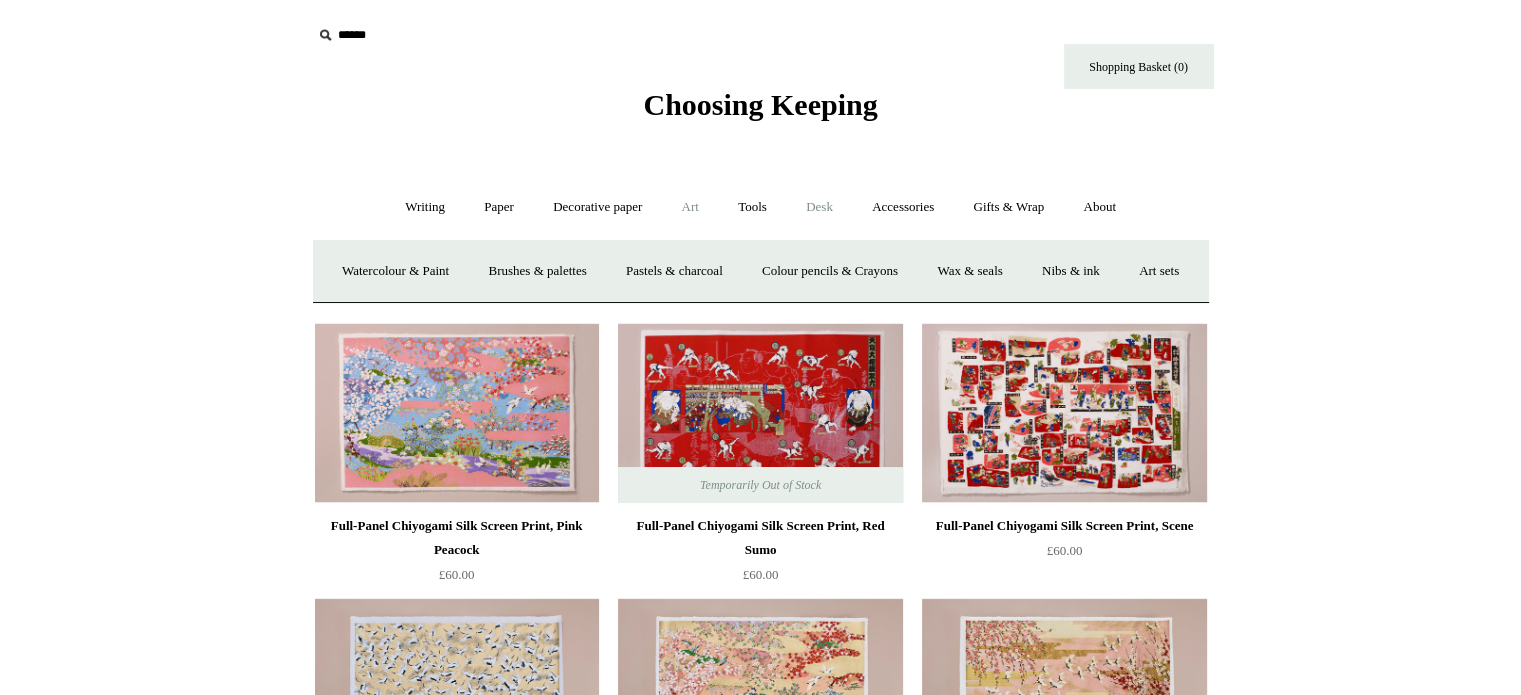 click on "Desk +" at bounding box center [819, 207] 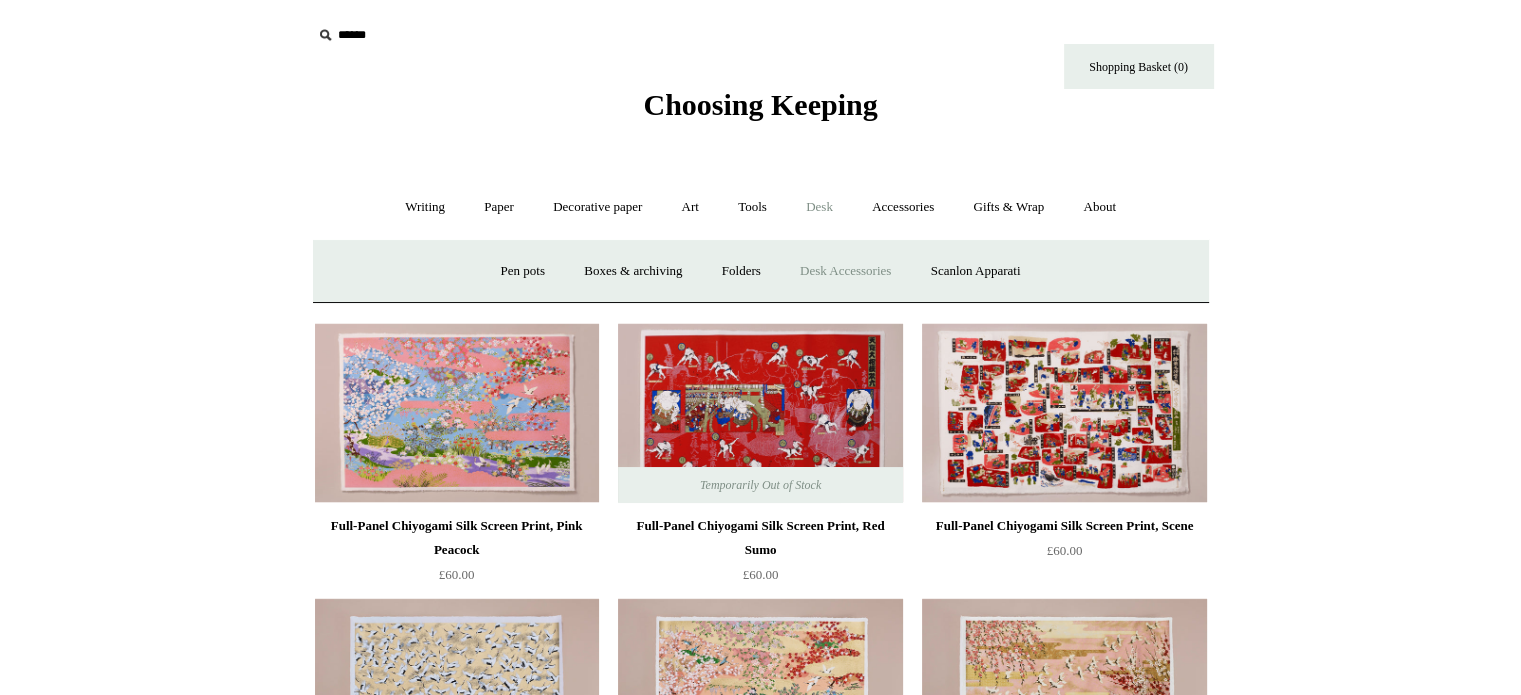click on "Desk Accessories" at bounding box center [845, 271] 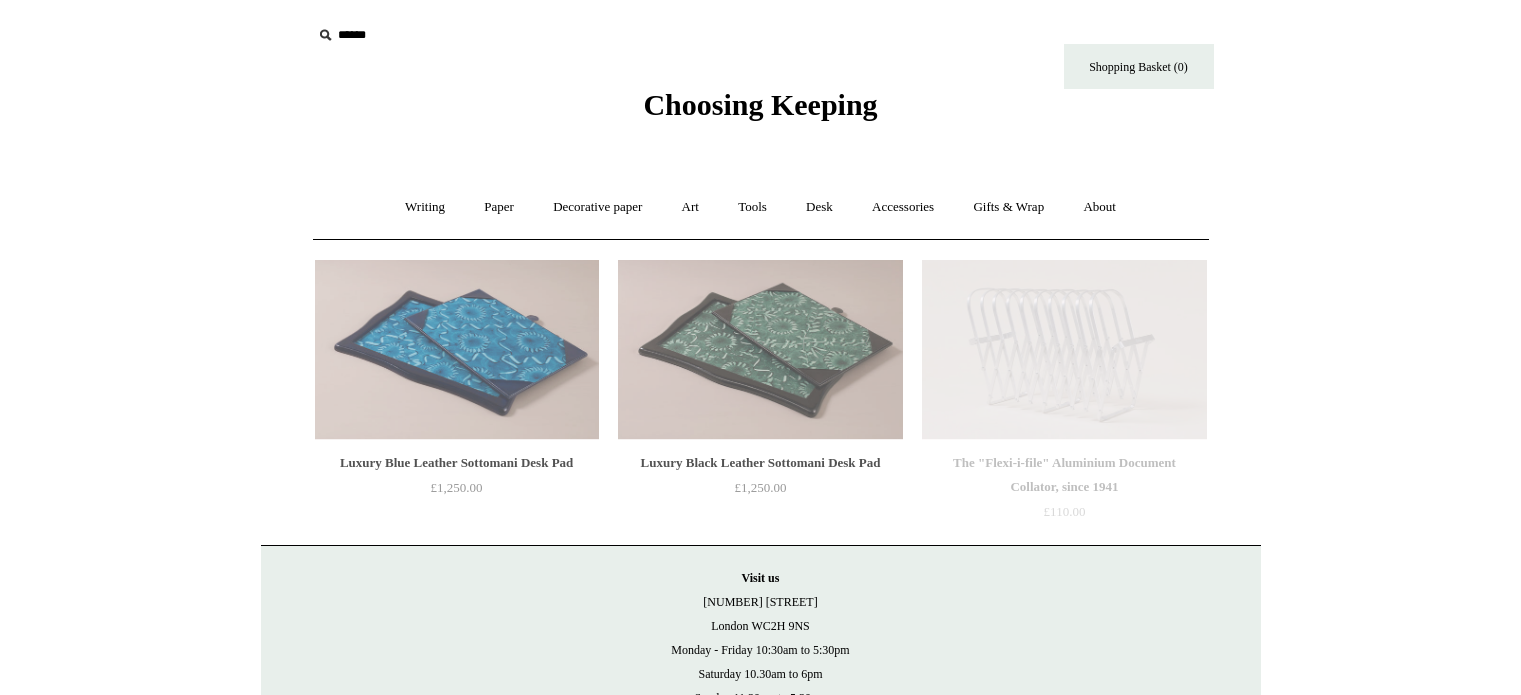 scroll, scrollTop: 0, scrollLeft: 0, axis: both 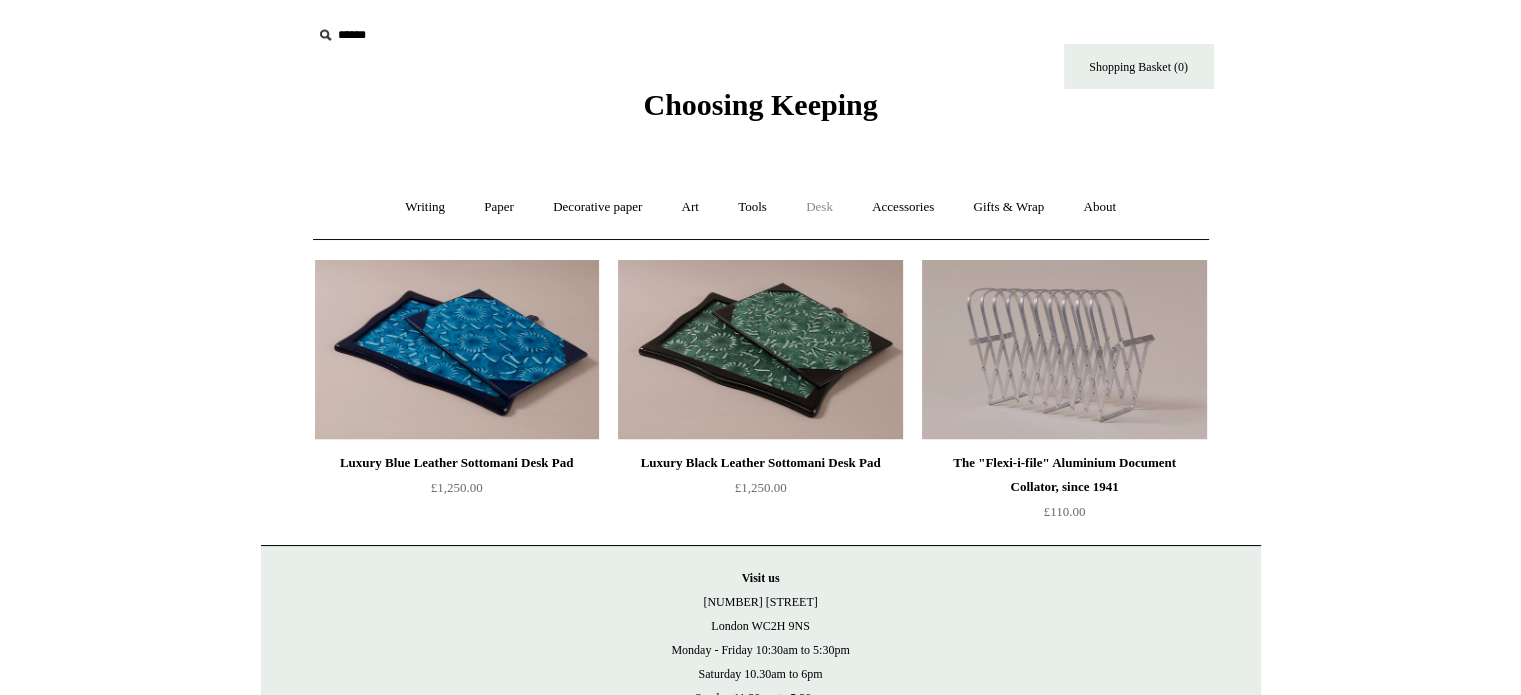 click on "Desk +" at bounding box center [819, 207] 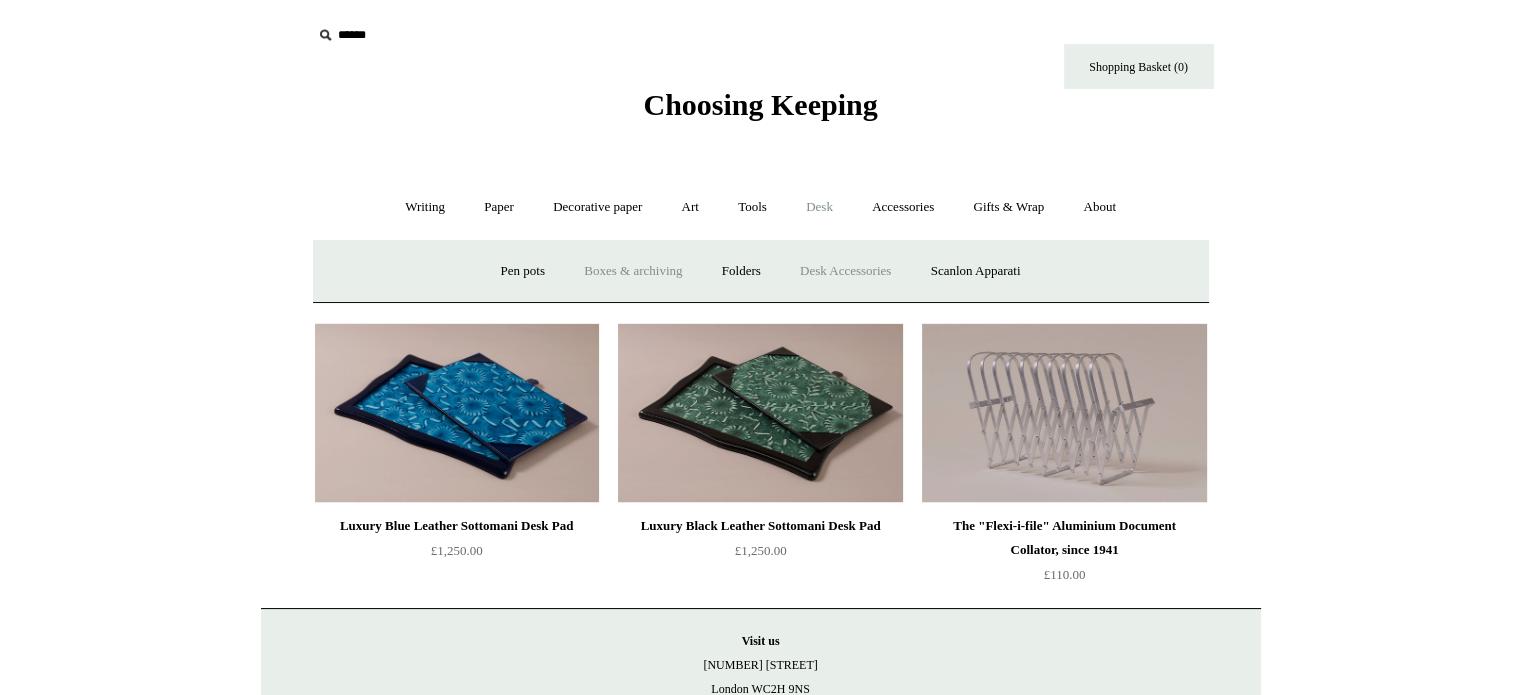 click on "Boxes & archiving" at bounding box center (633, 271) 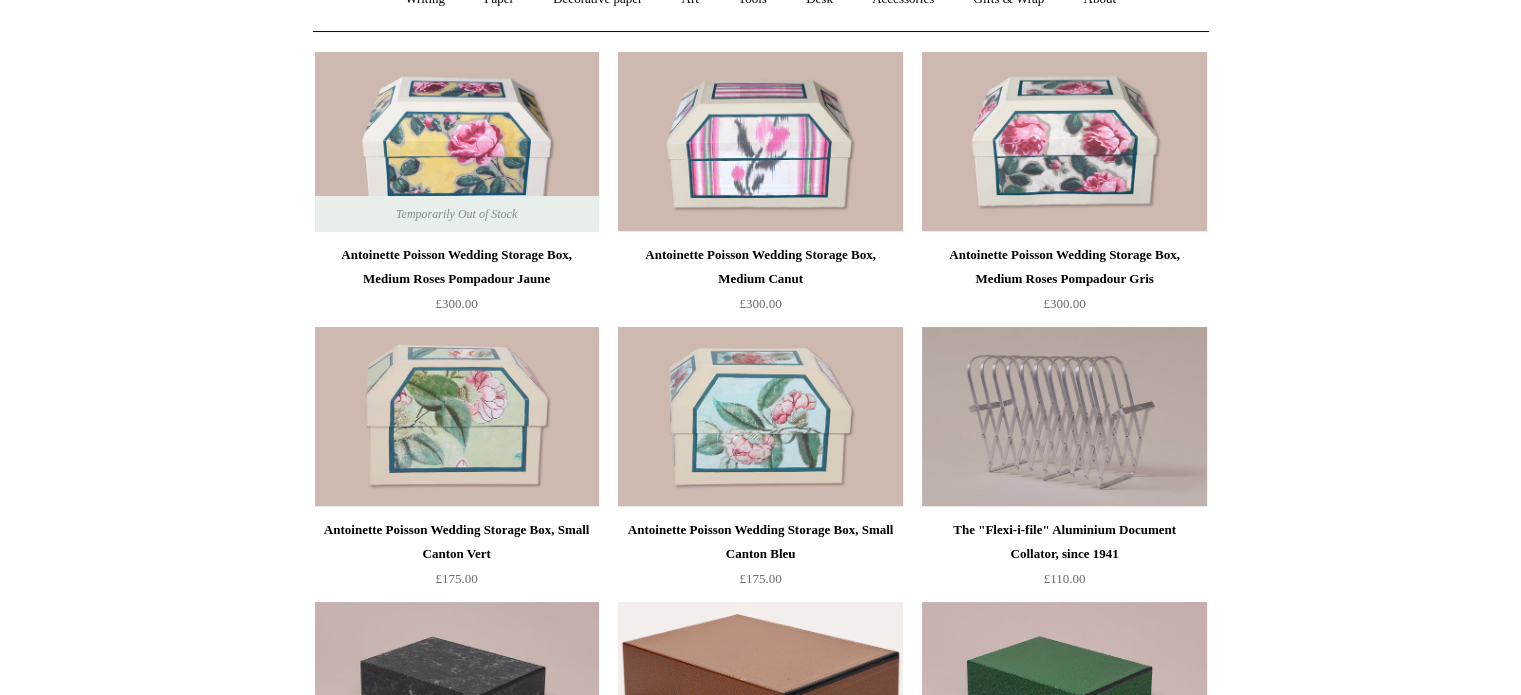 scroll, scrollTop: 0, scrollLeft: 0, axis: both 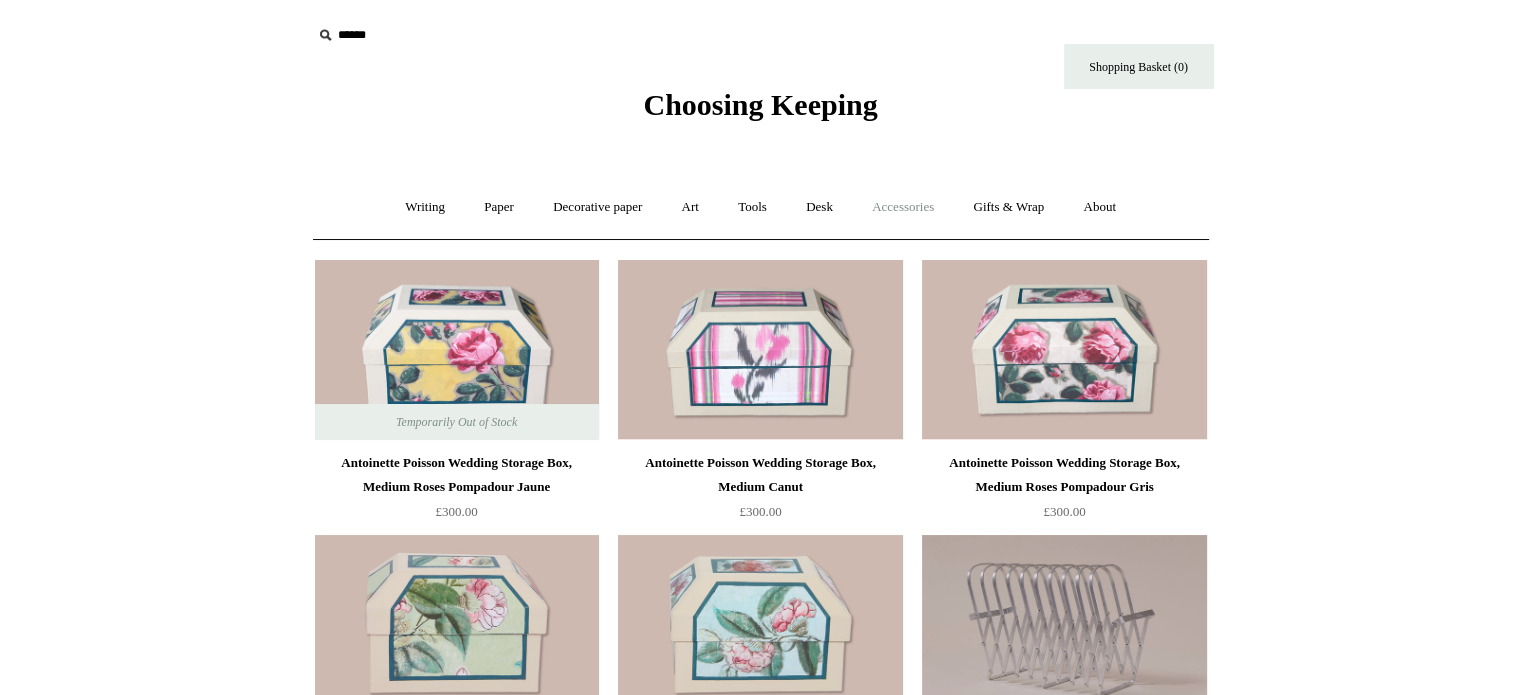 click on "Accessories +" at bounding box center [903, 207] 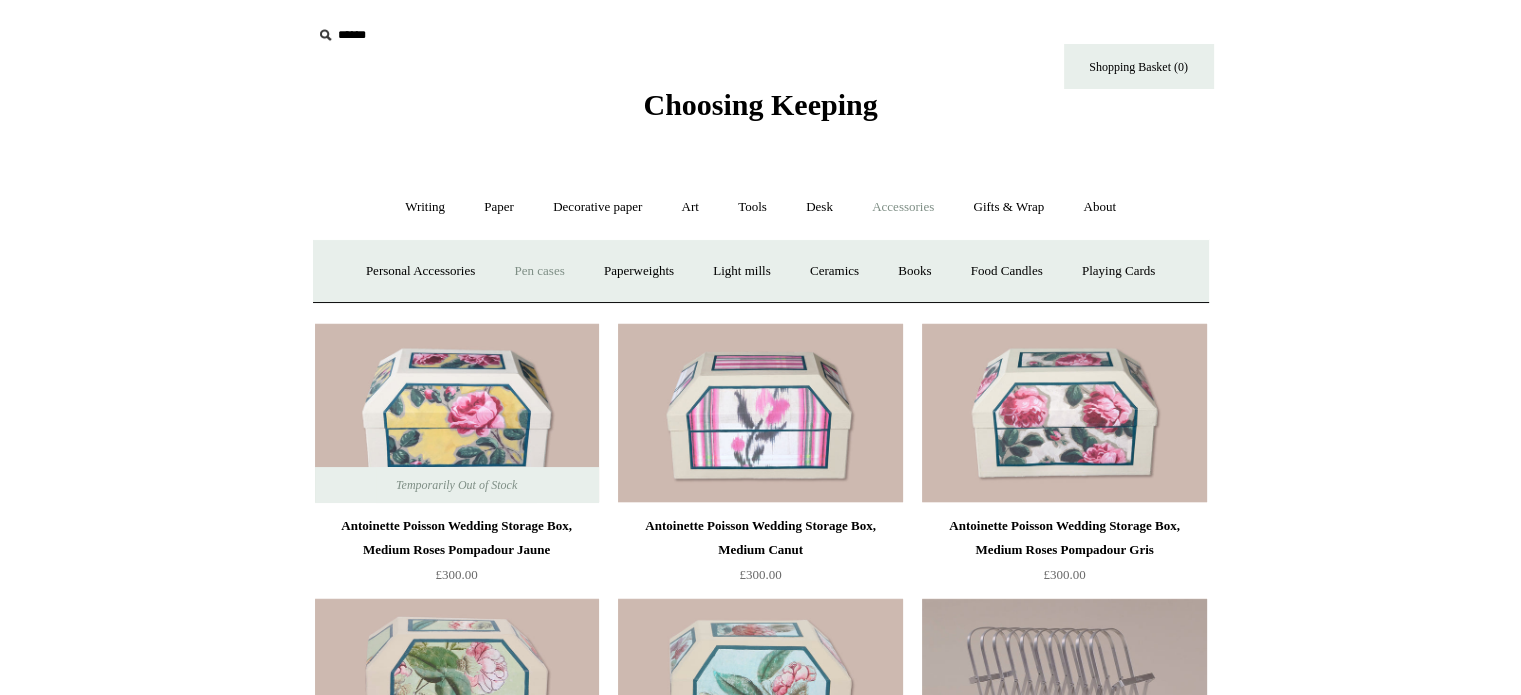 click on "Pen cases" at bounding box center [539, 271] 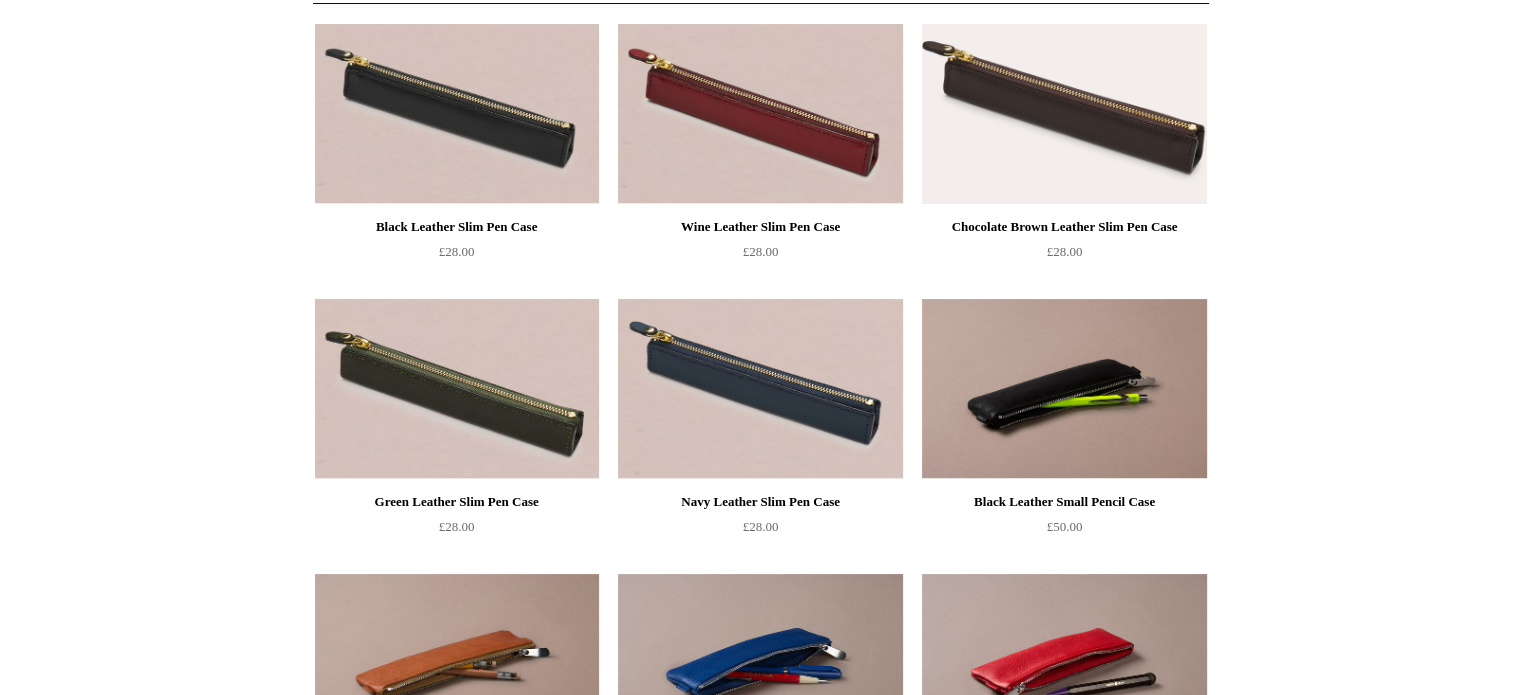 scroll, scrollTop: 0, scrollLeft: 0, axis: both 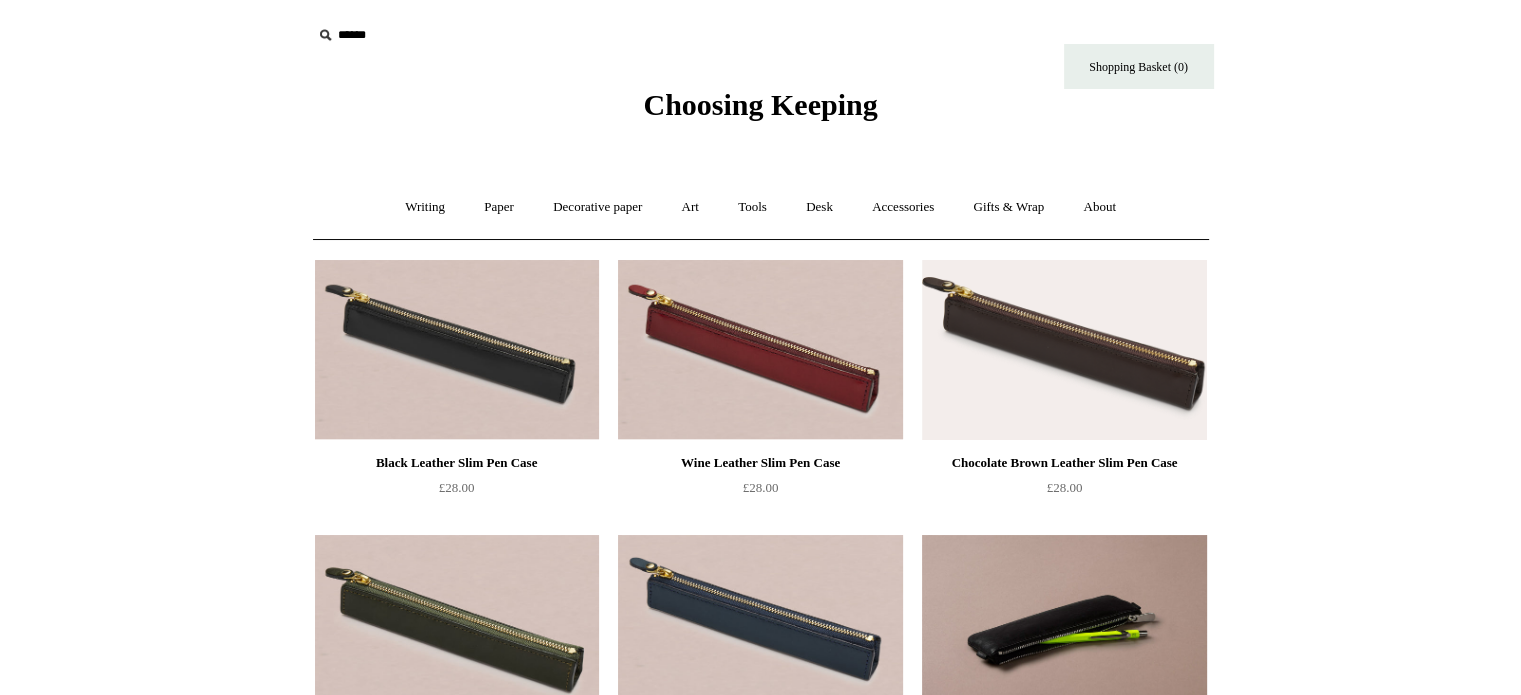 click on "Menu
Choosing Keeping
*
Shipping Information
Shopping Basket (0)
*
⤺
+" at bounding box center (761, 1391) 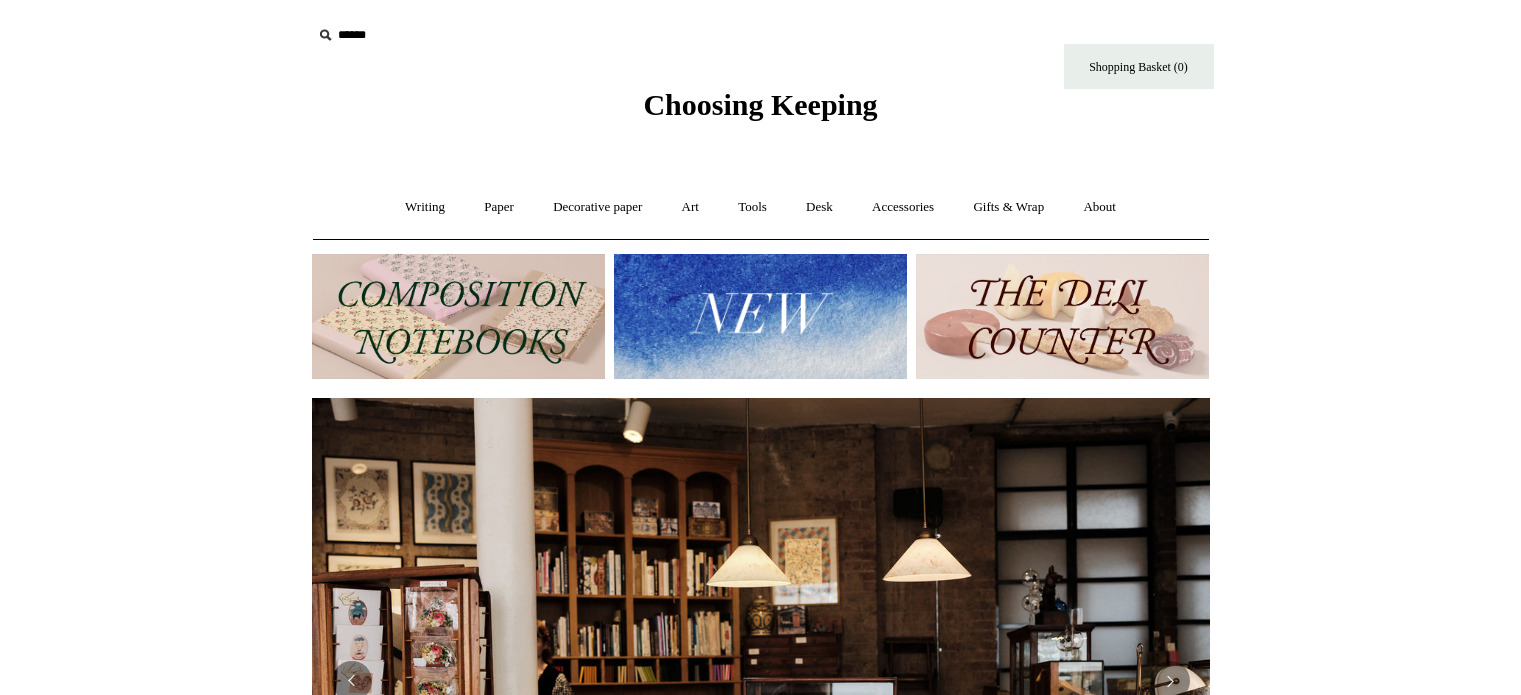 scroll, scrollTop: 0, scrollLeft: 0, axis: both 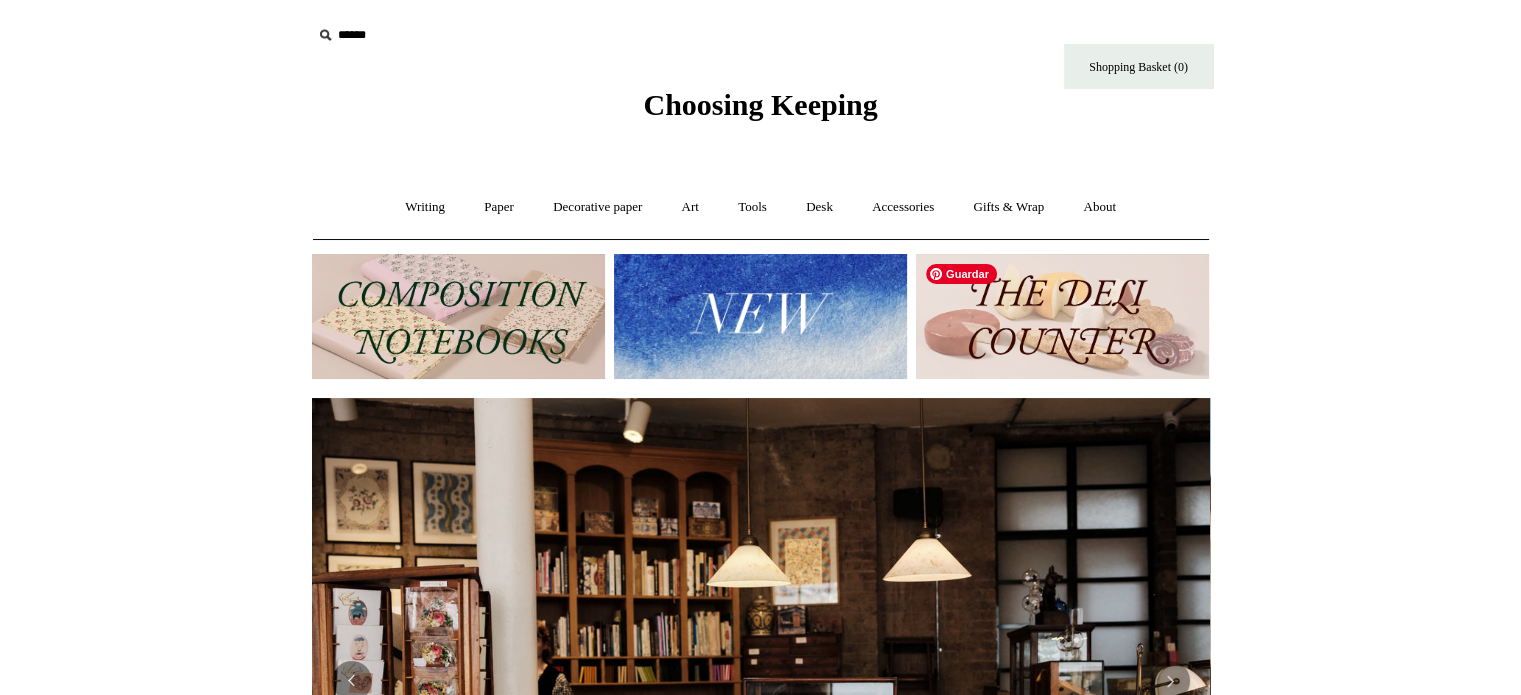 click at bounding box center (1062, 316) 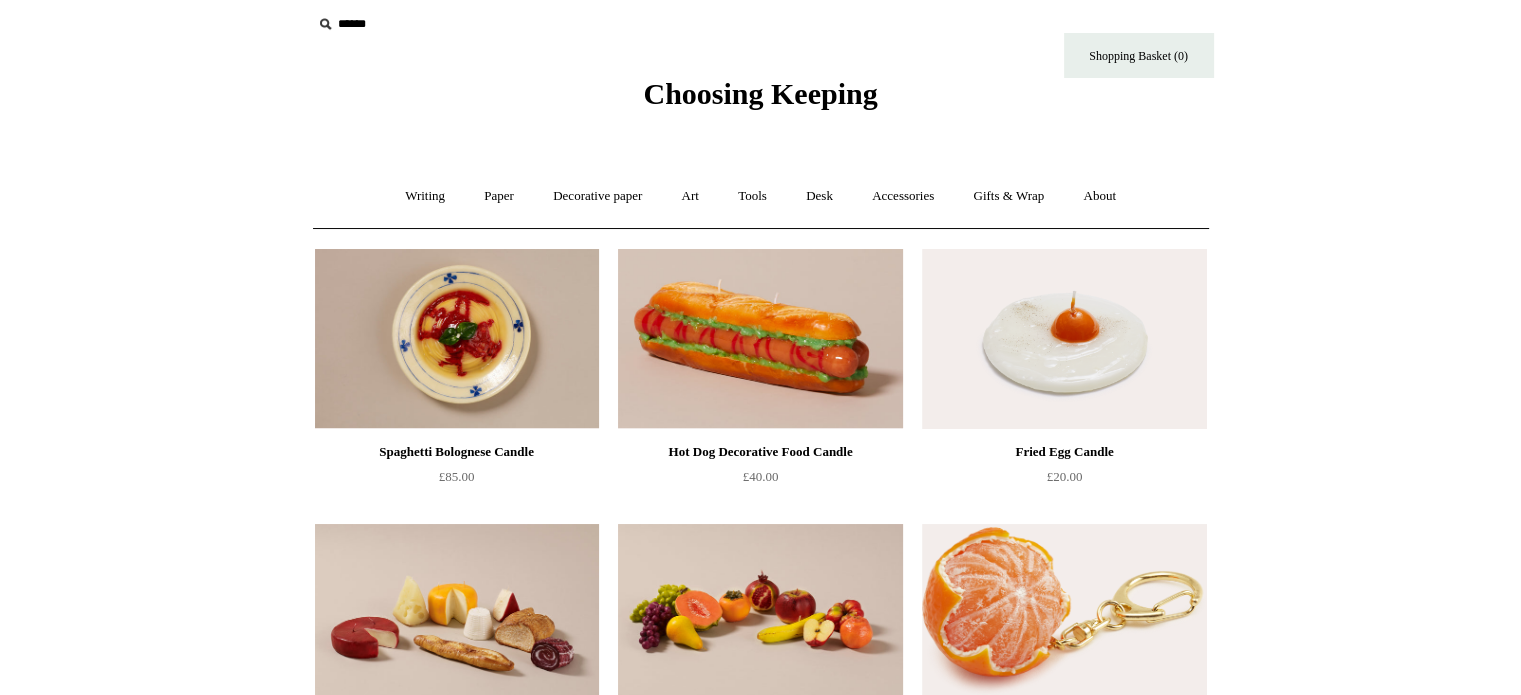 scroll, scrollTop: 0, scrollLeft: 0, axis: both 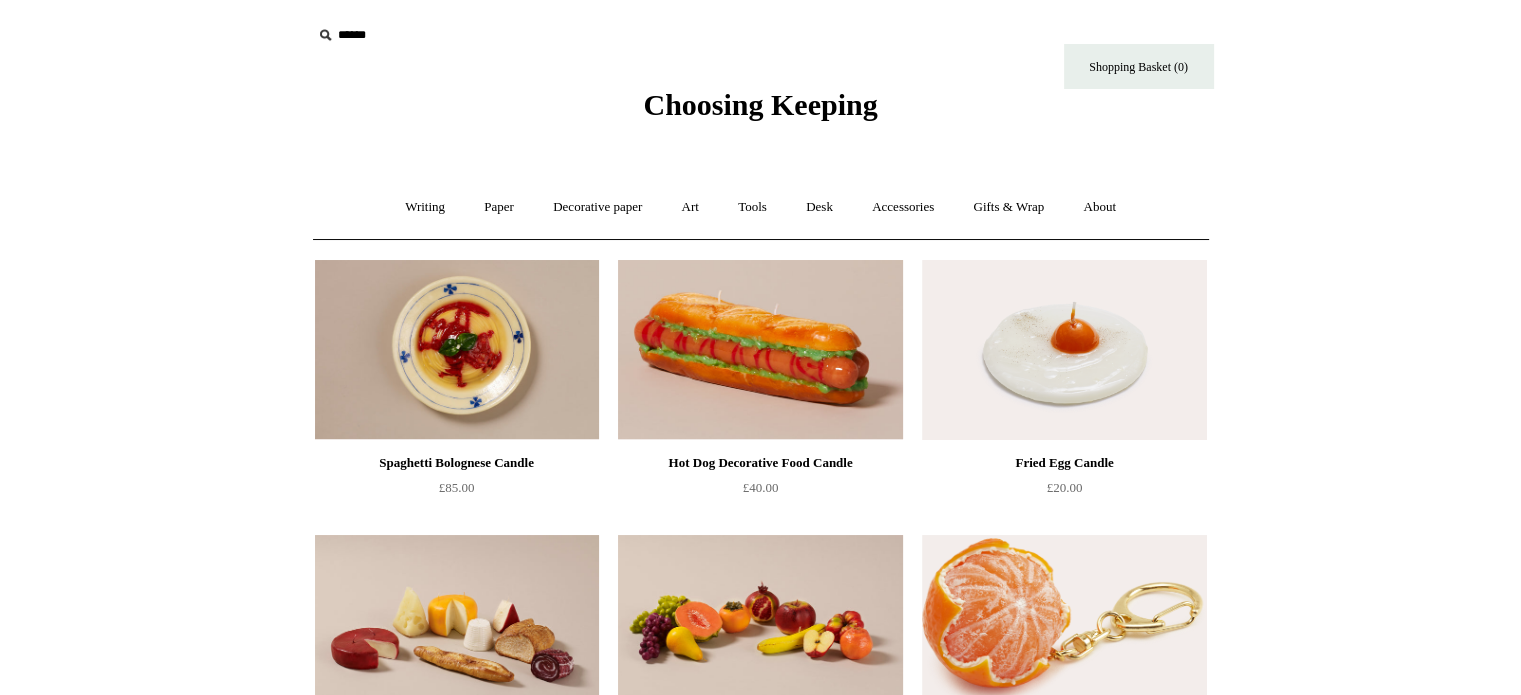 click on "Choosing Keeping" at bounding box center (760, 104) 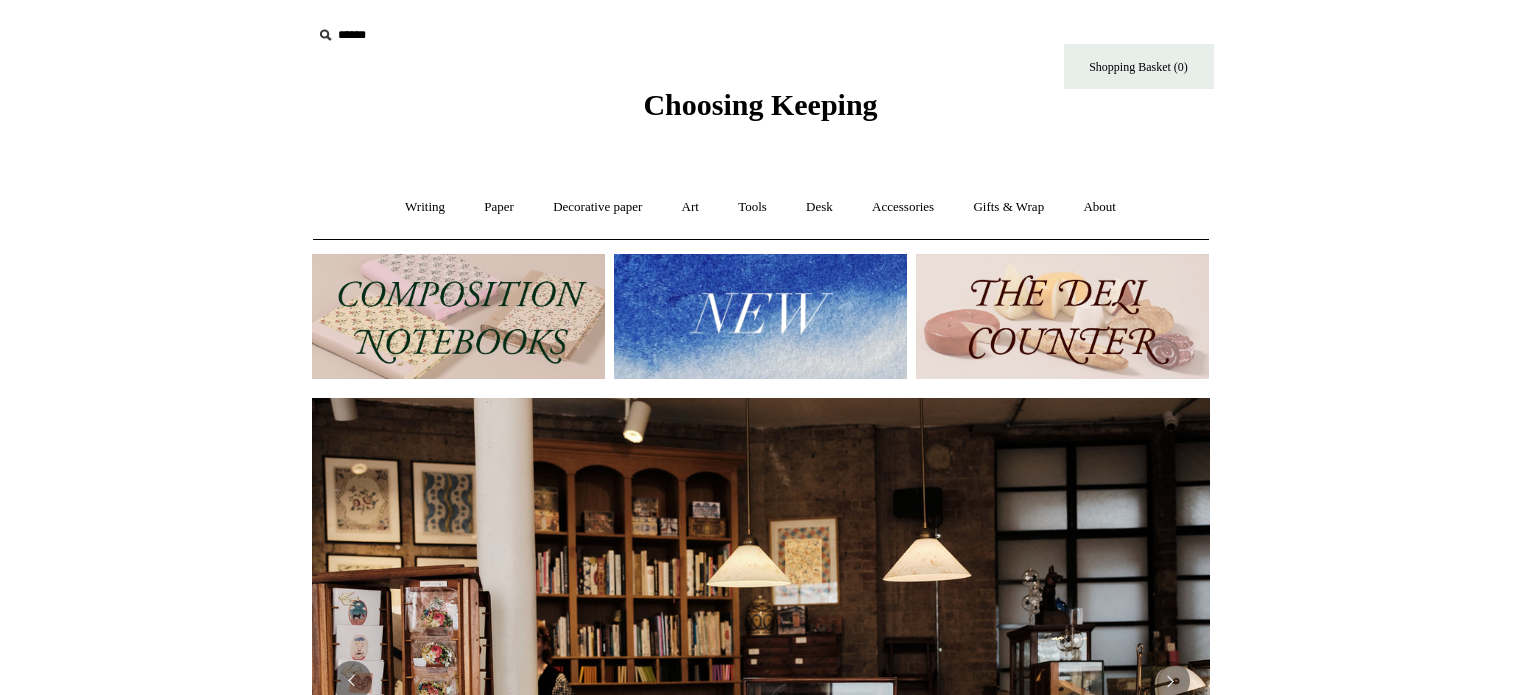 scroll, scrollTop: 0, scrollLeft: 0, axis: both 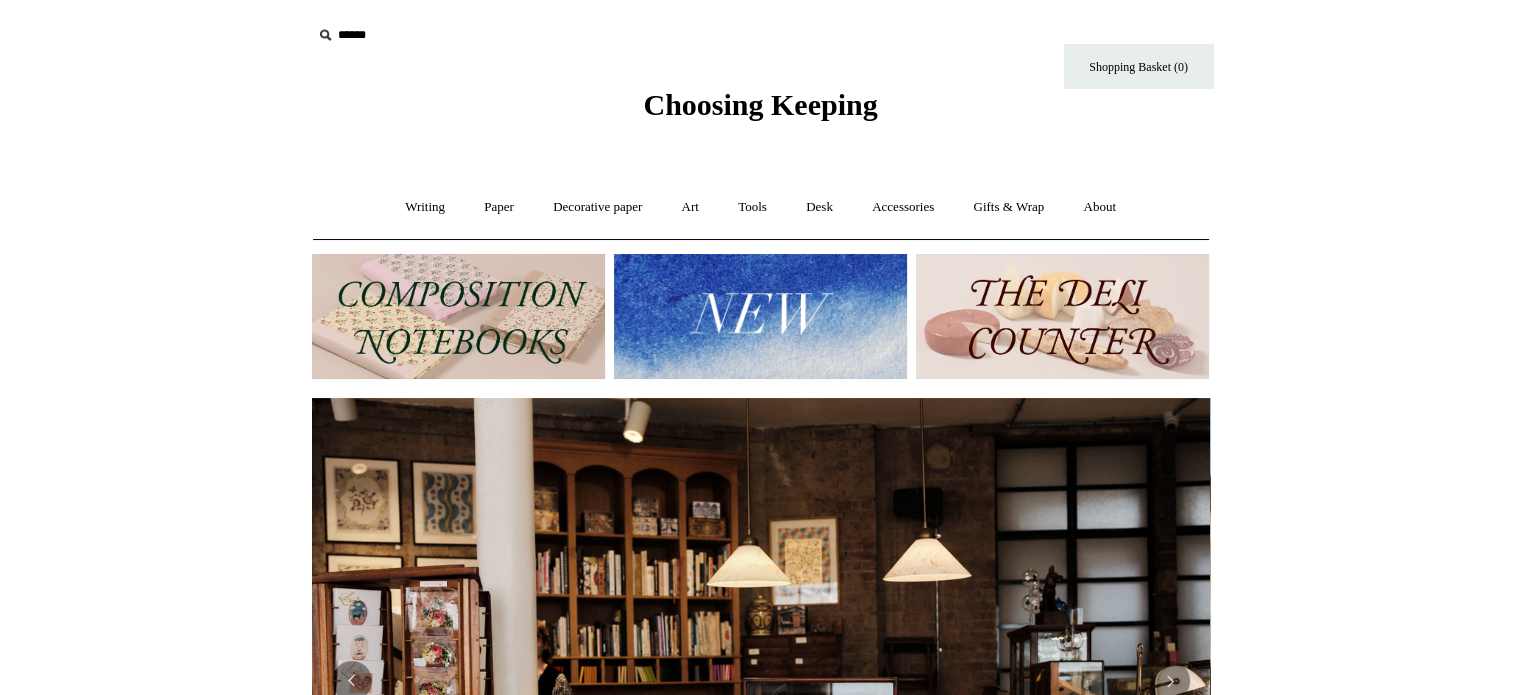 click at bounding box center [760, 317] 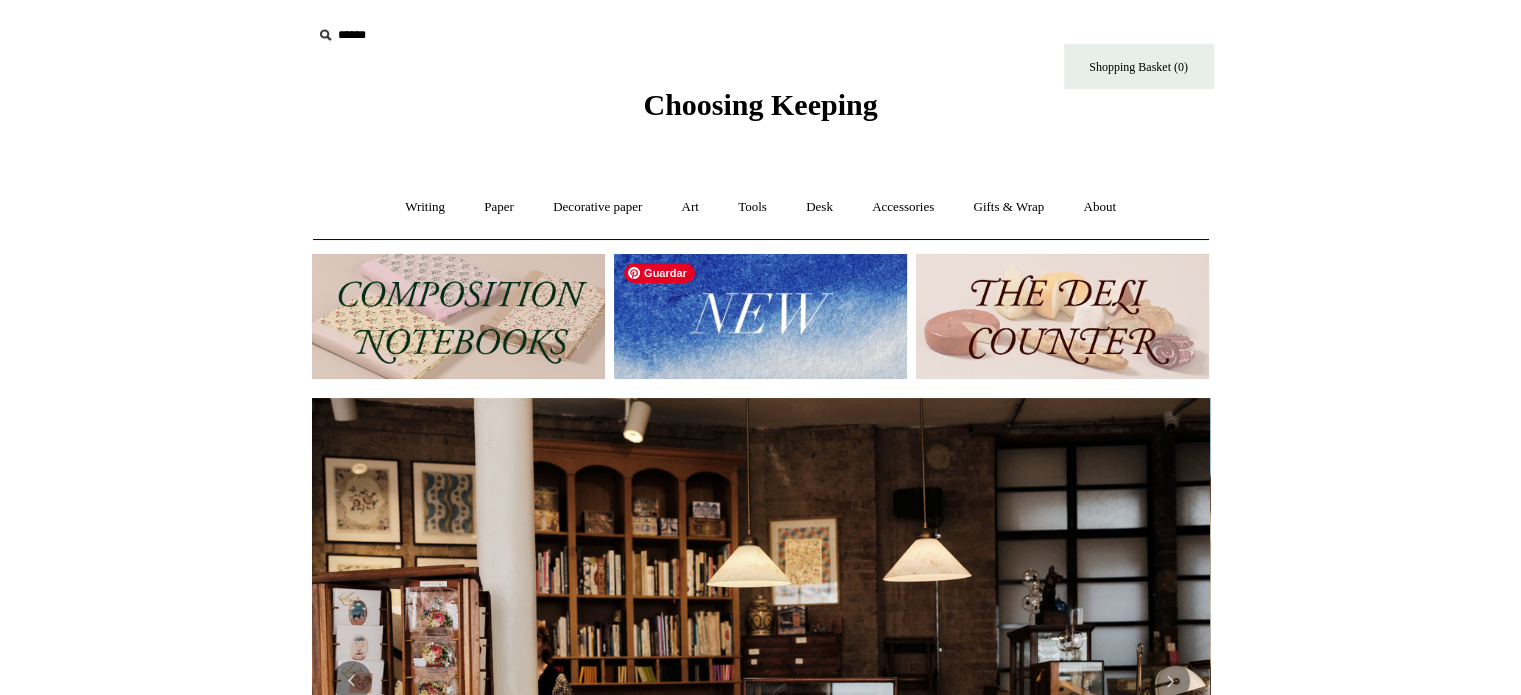 click at bounding box center [760, 316] 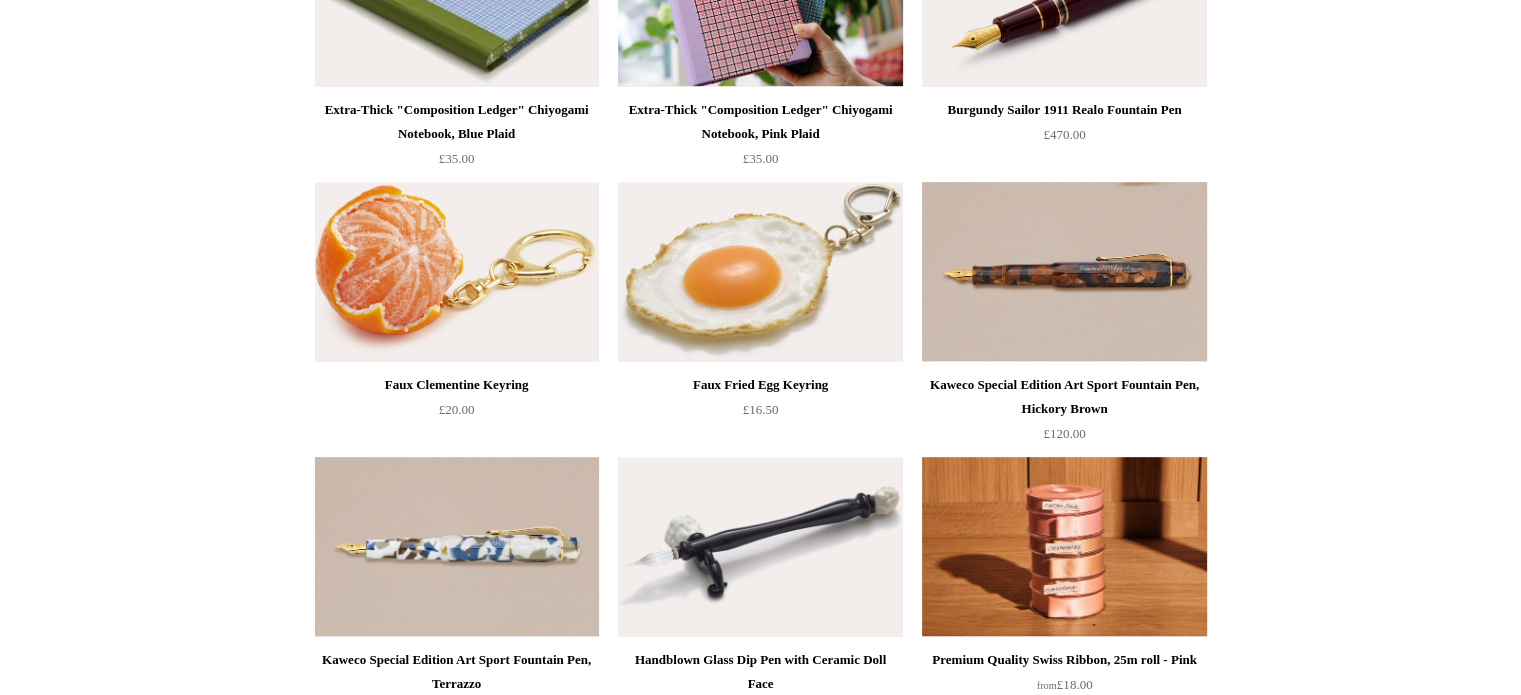 scroll, scrollTop: 0, scrollLeft: 0, axis: both 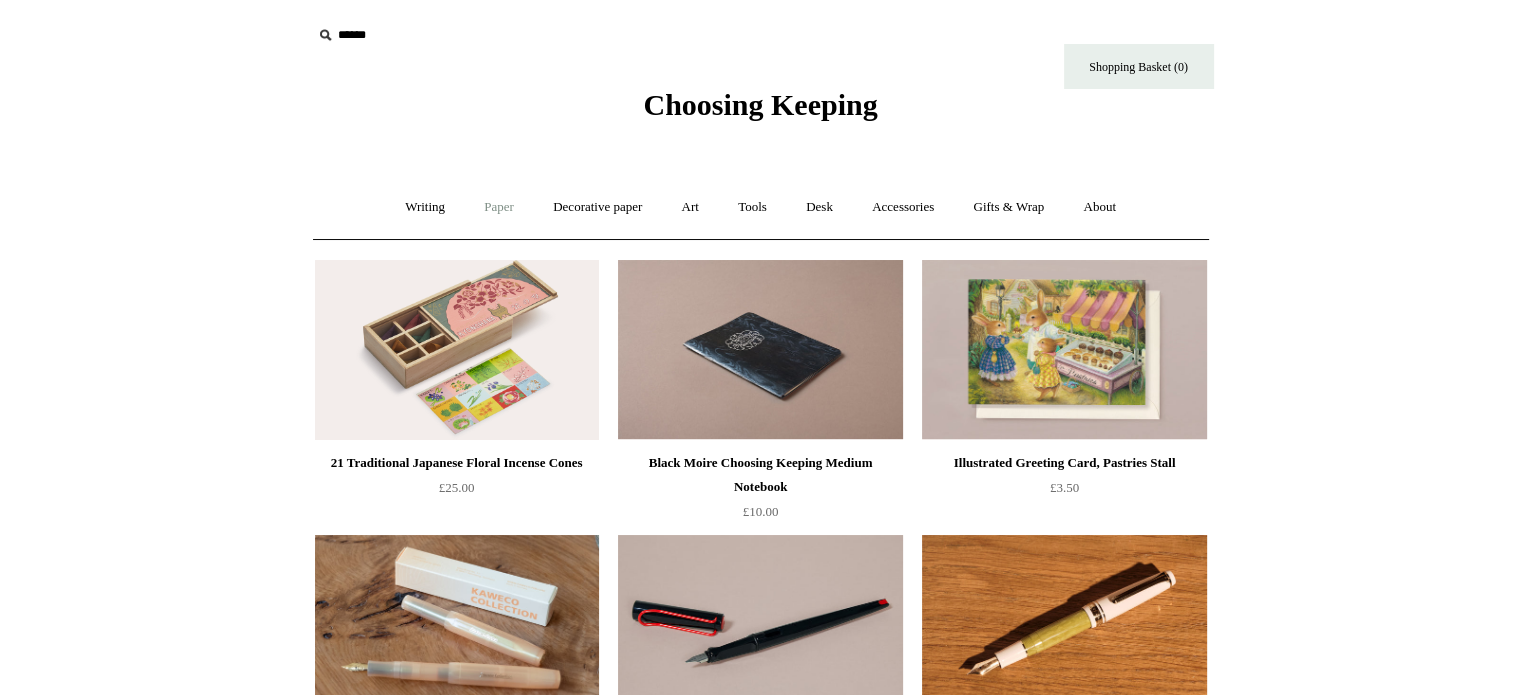 click on "Paper +" at bounding box center (499, 207) 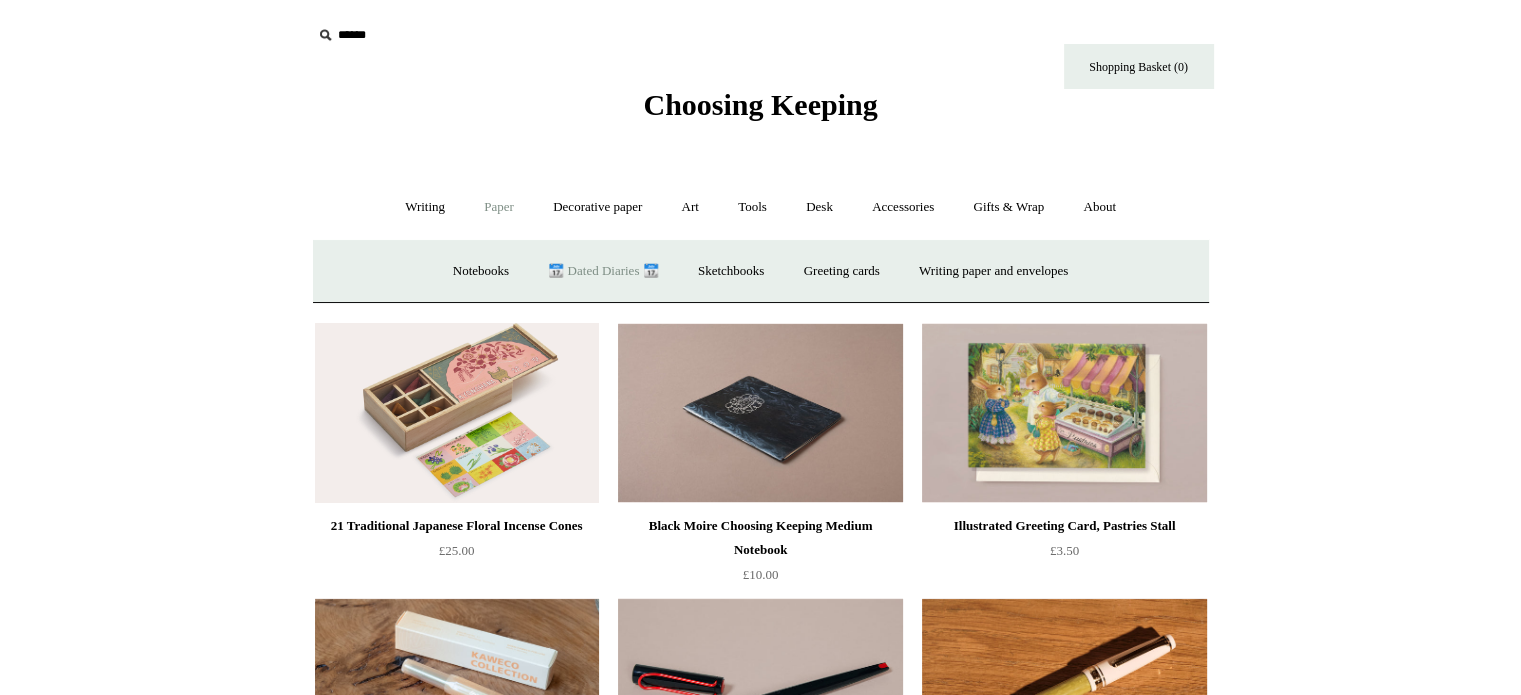 click on "📆 Dated Diaries 📆" at bounding box center (603, 271) 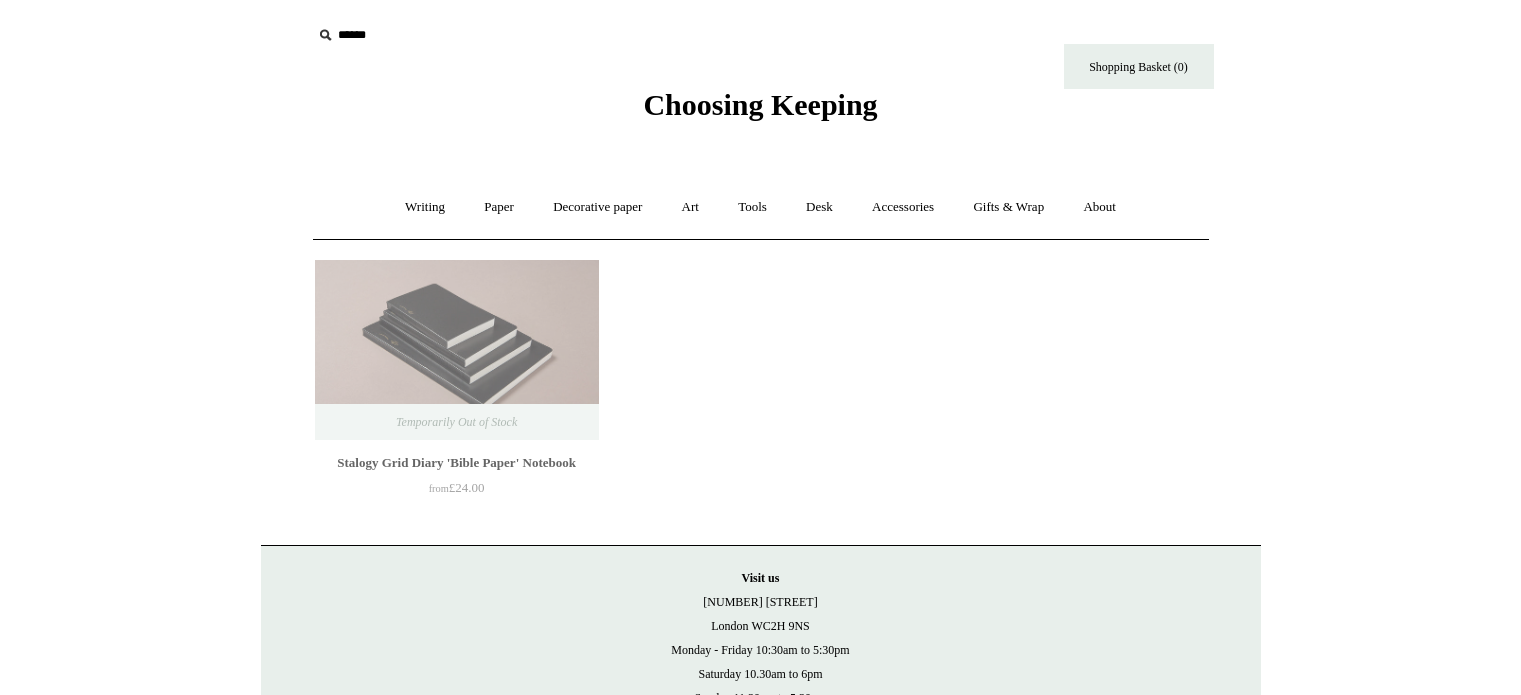 scroll, scrollTop: 0, scrollLeft: 0, axis: both 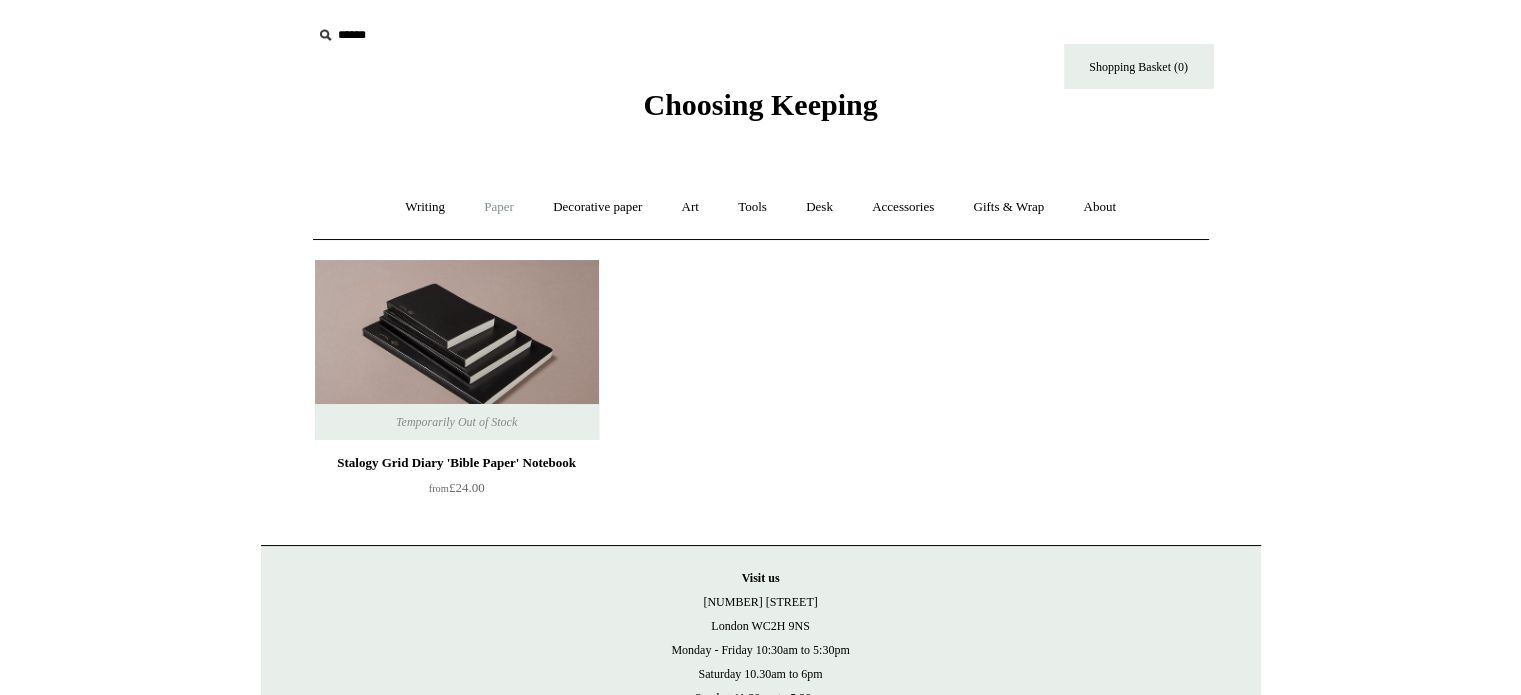 click on "Paper +" at bounding box center [499, 207] 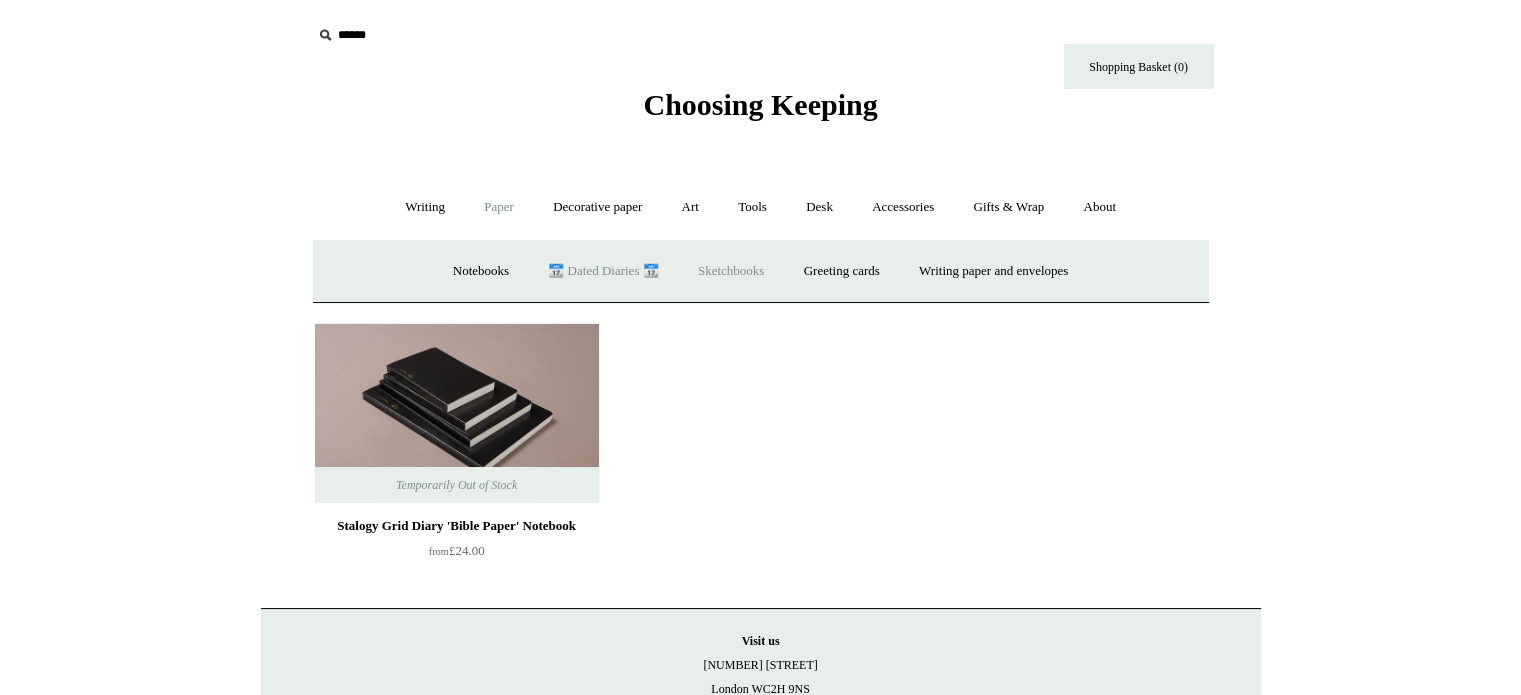click on "Sketchbooks +" at bounding box center [731, 271] 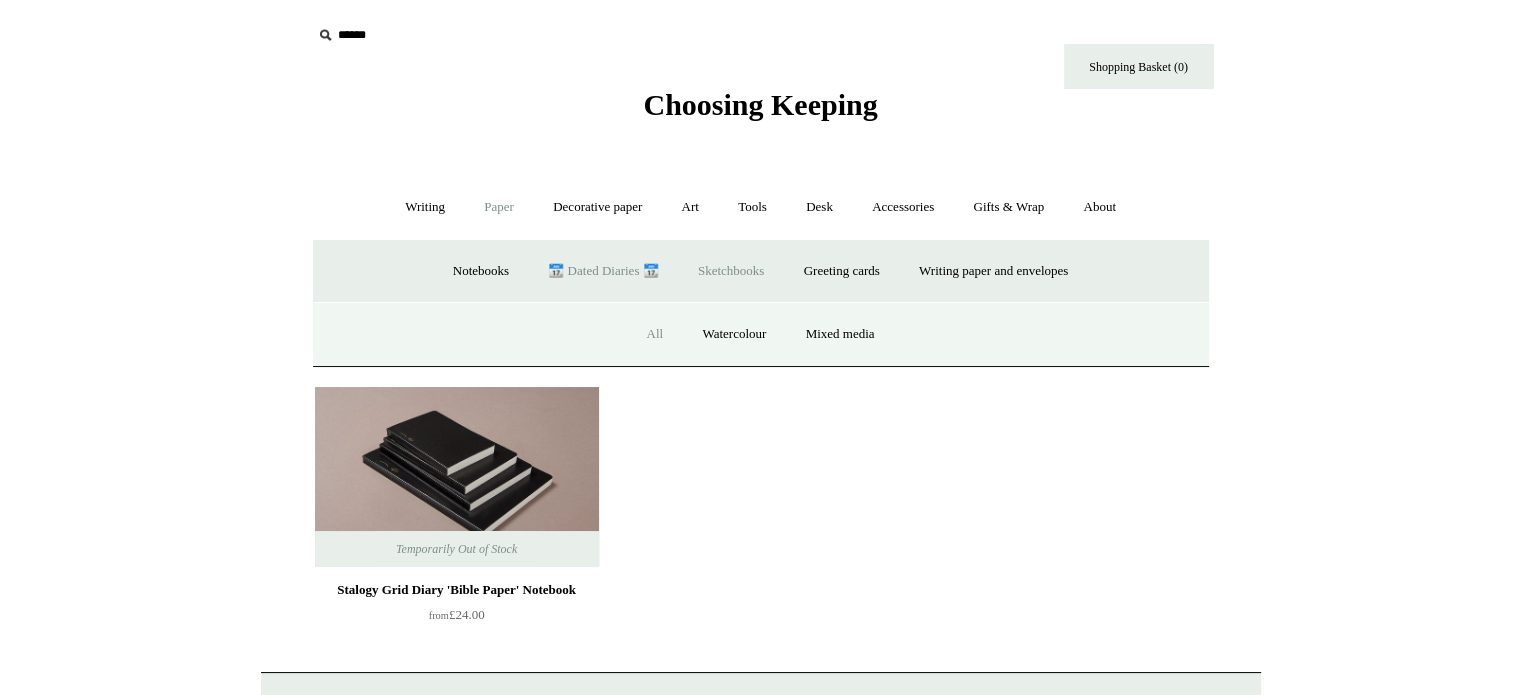 click on "All" at bounding box center (654, 334) 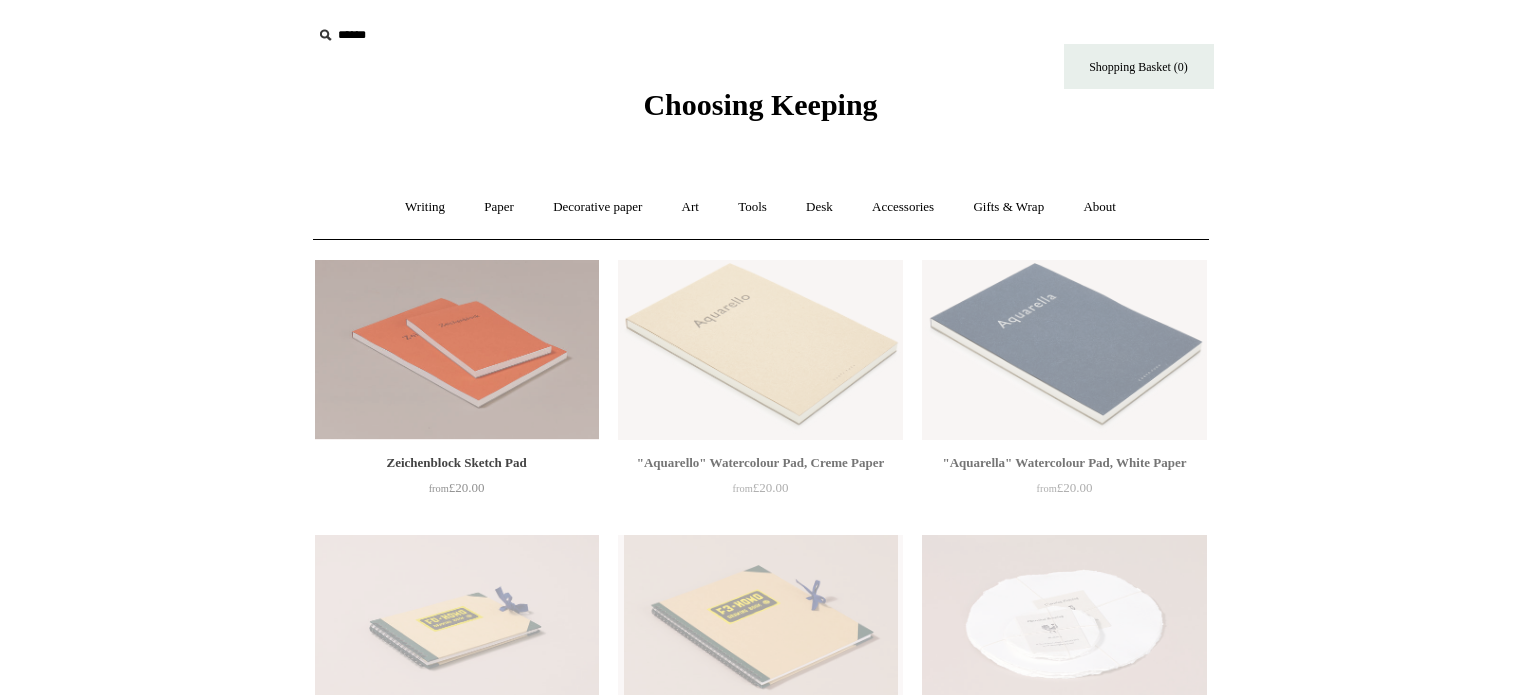scroll, scrollTop: 0, scrollLeft: 0, axis: both 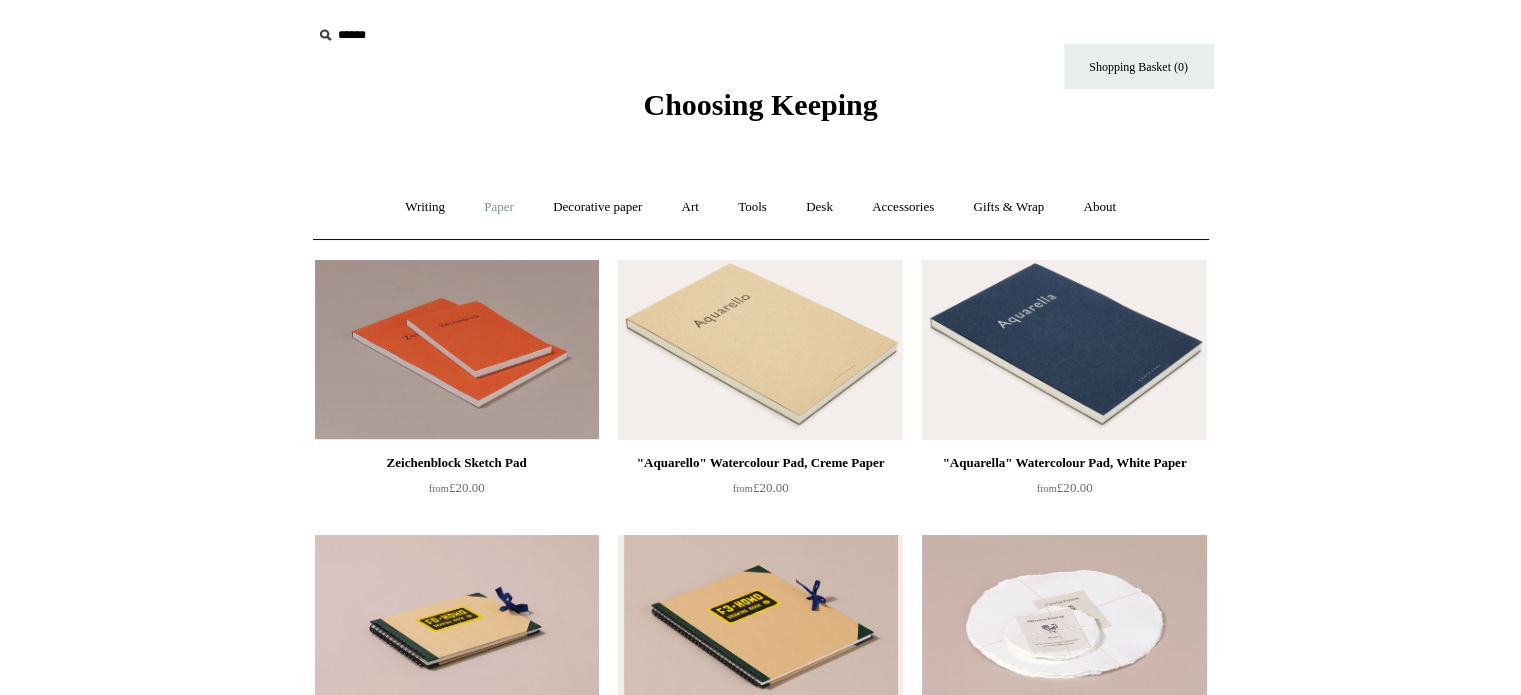 click on "Paper +" at bounding box center [499, 207] 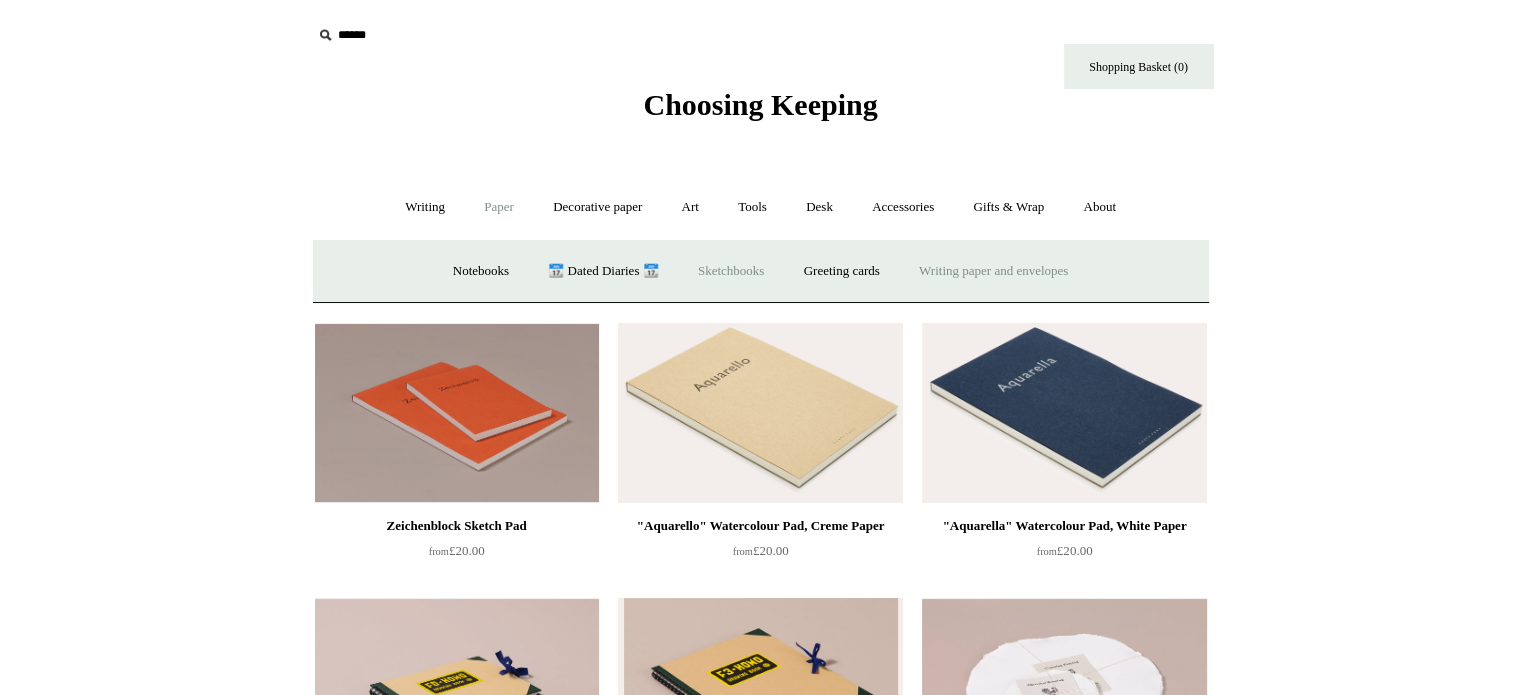 click on "Writing paper and envelopes +" at bounding box center [993, 271] 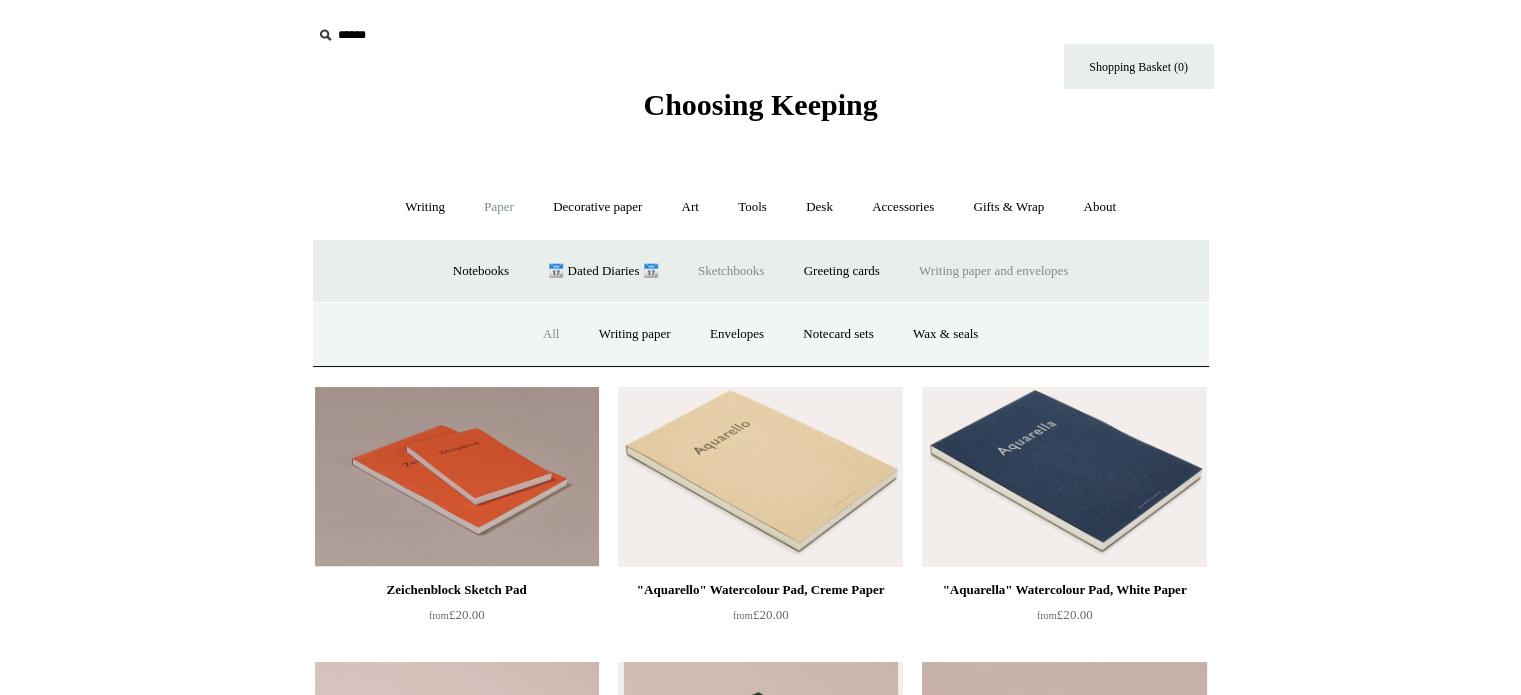 click on "All" at bounding box center [551, 334] 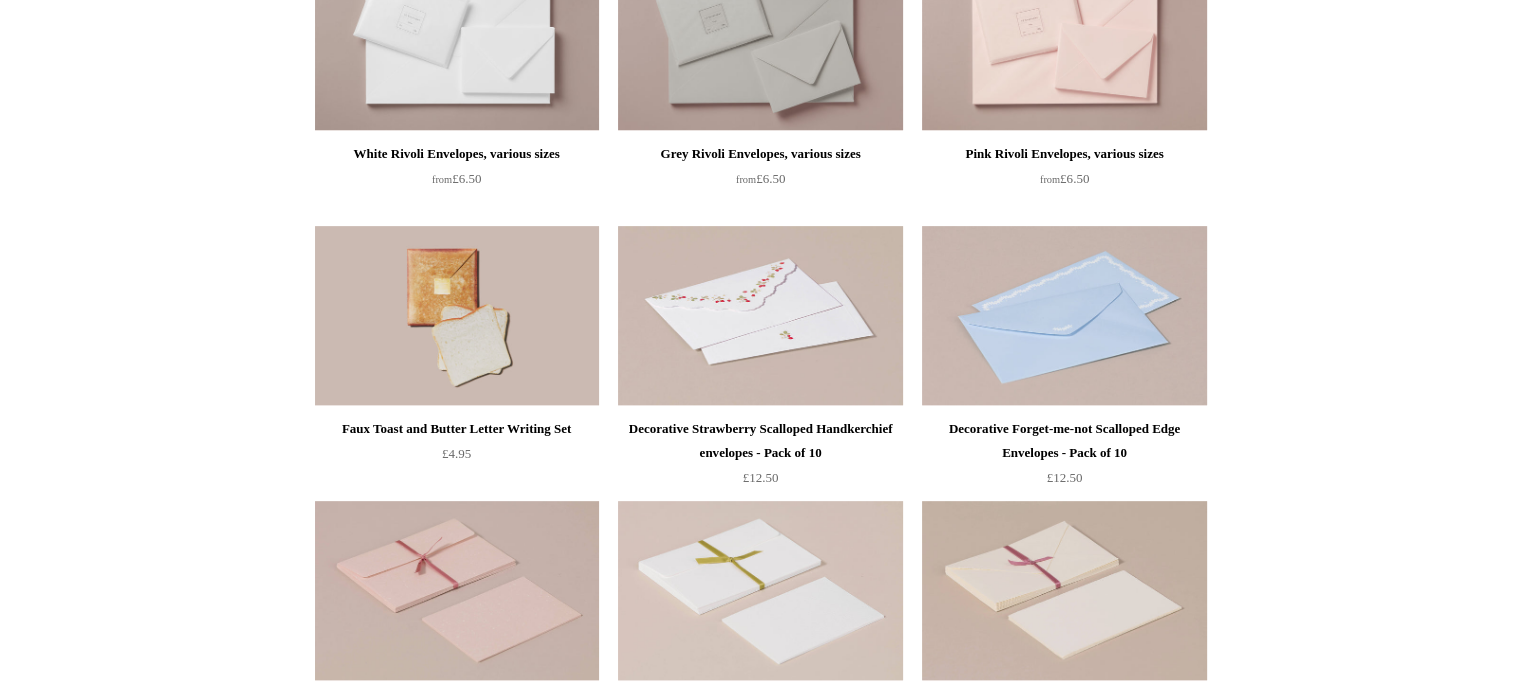scroll, scrollTop: 860, scrollLeft: 0, axis: vertical 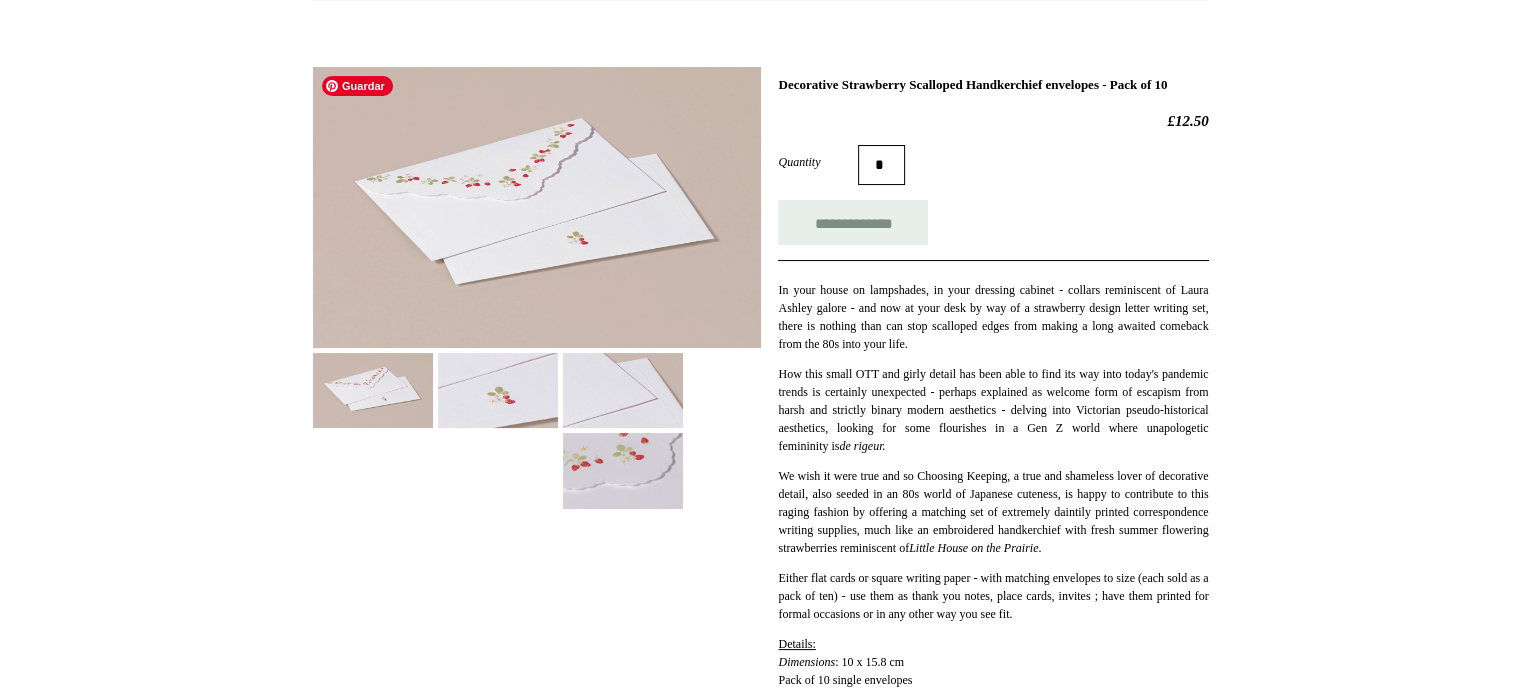 click at bounding box center (537, 207) 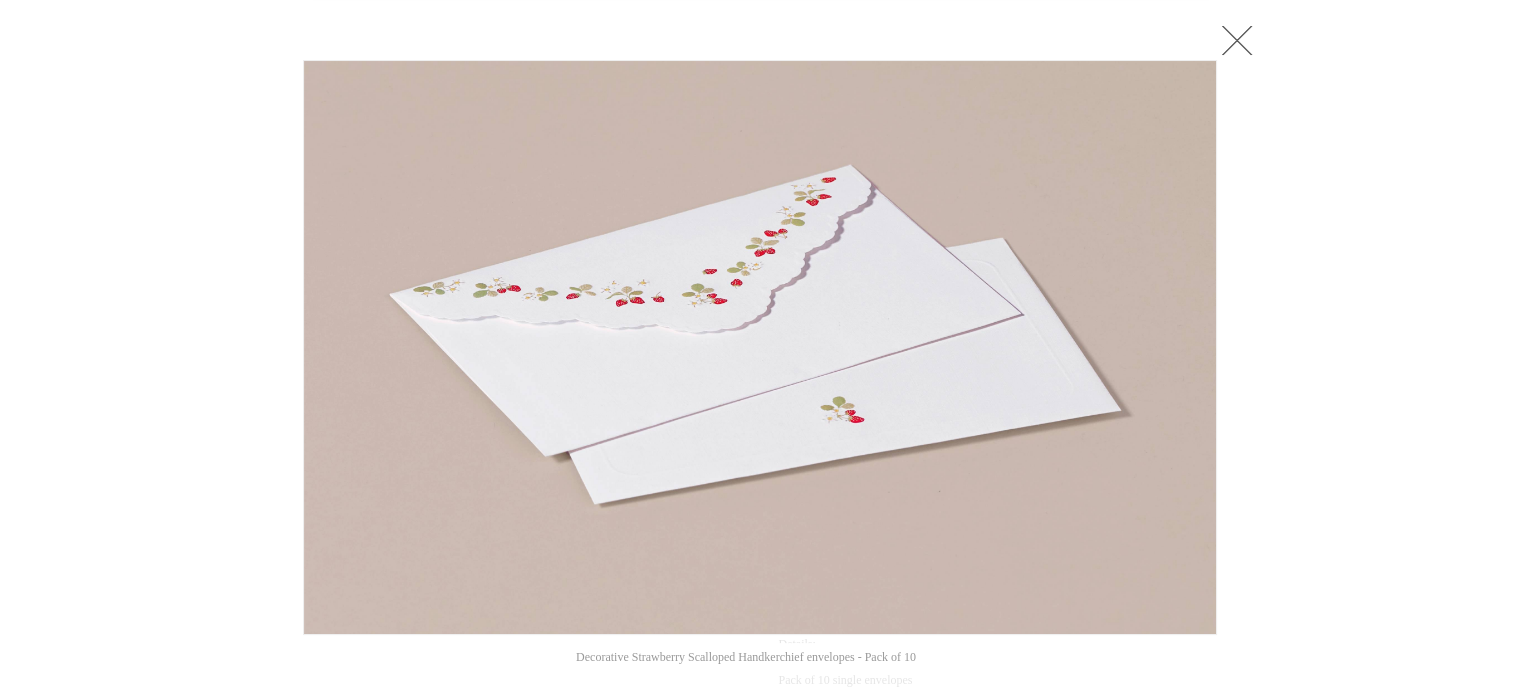 click at bounding box center [760, 589] 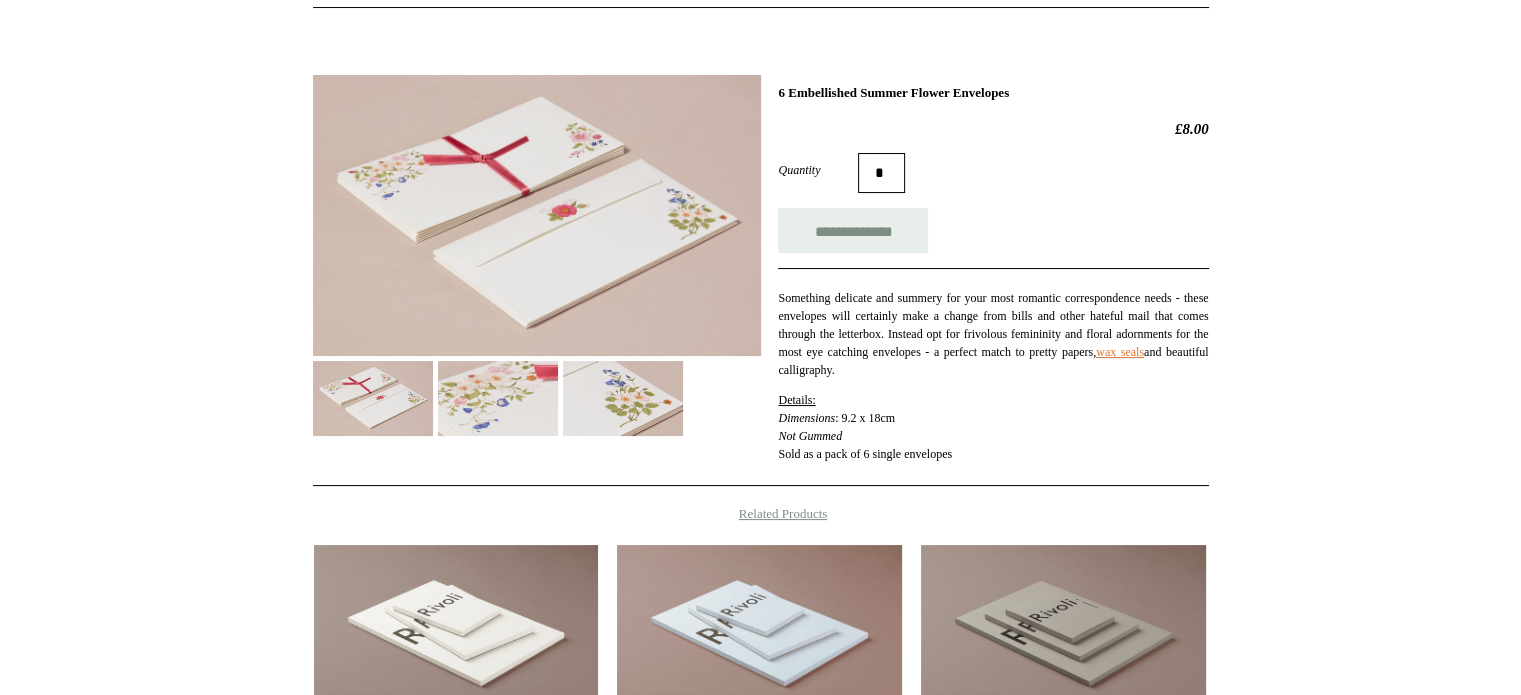scroll, scrollTop: 232, scrollLeft: 0, axis: vertical 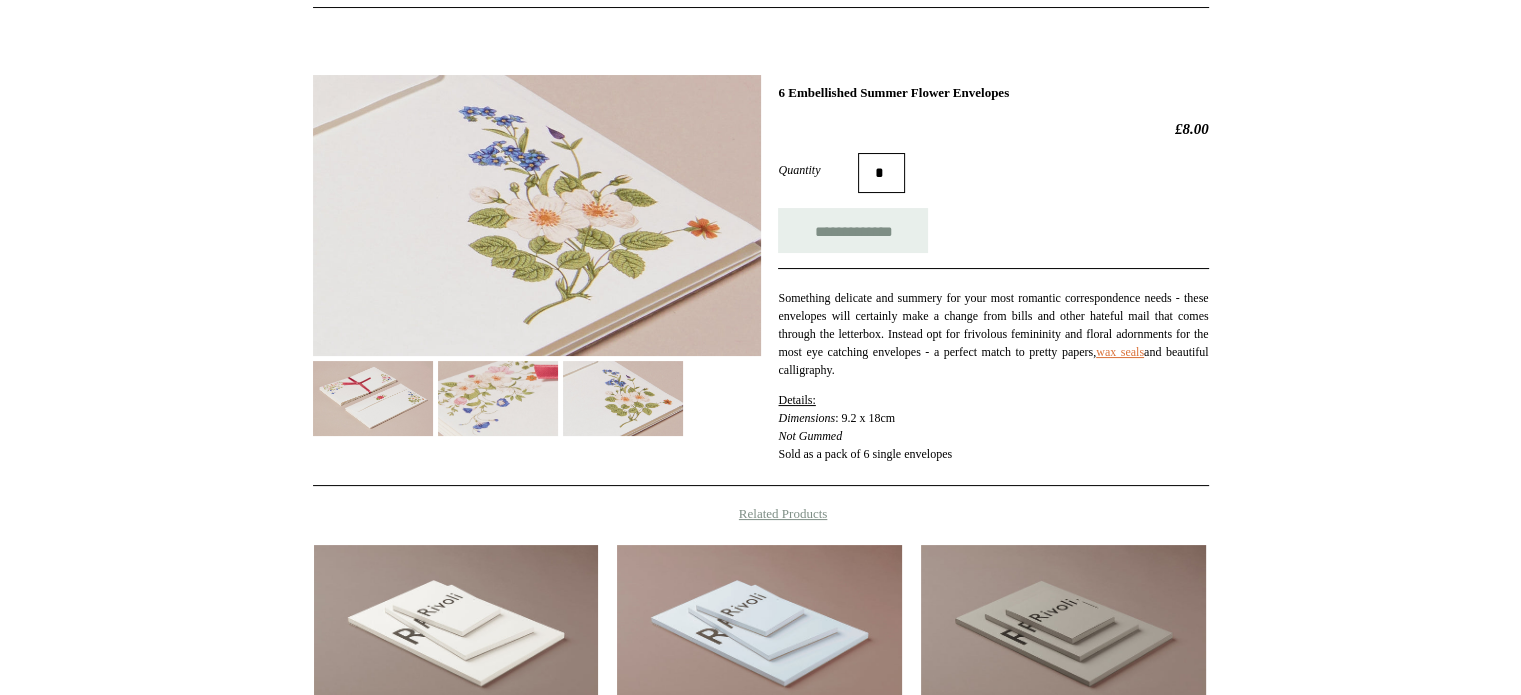 click at bounding box center [498, 398] 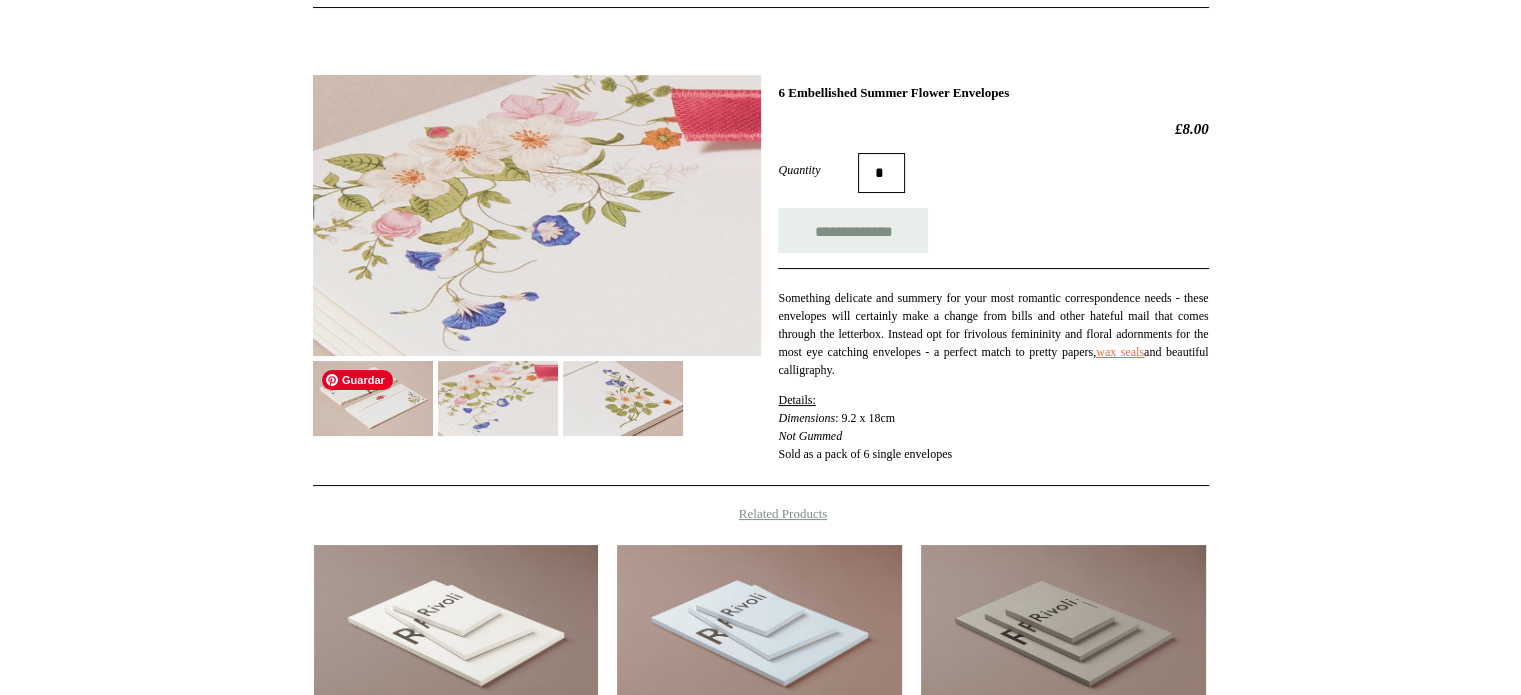 click on "Guardar" at bounding box center (357, 380) 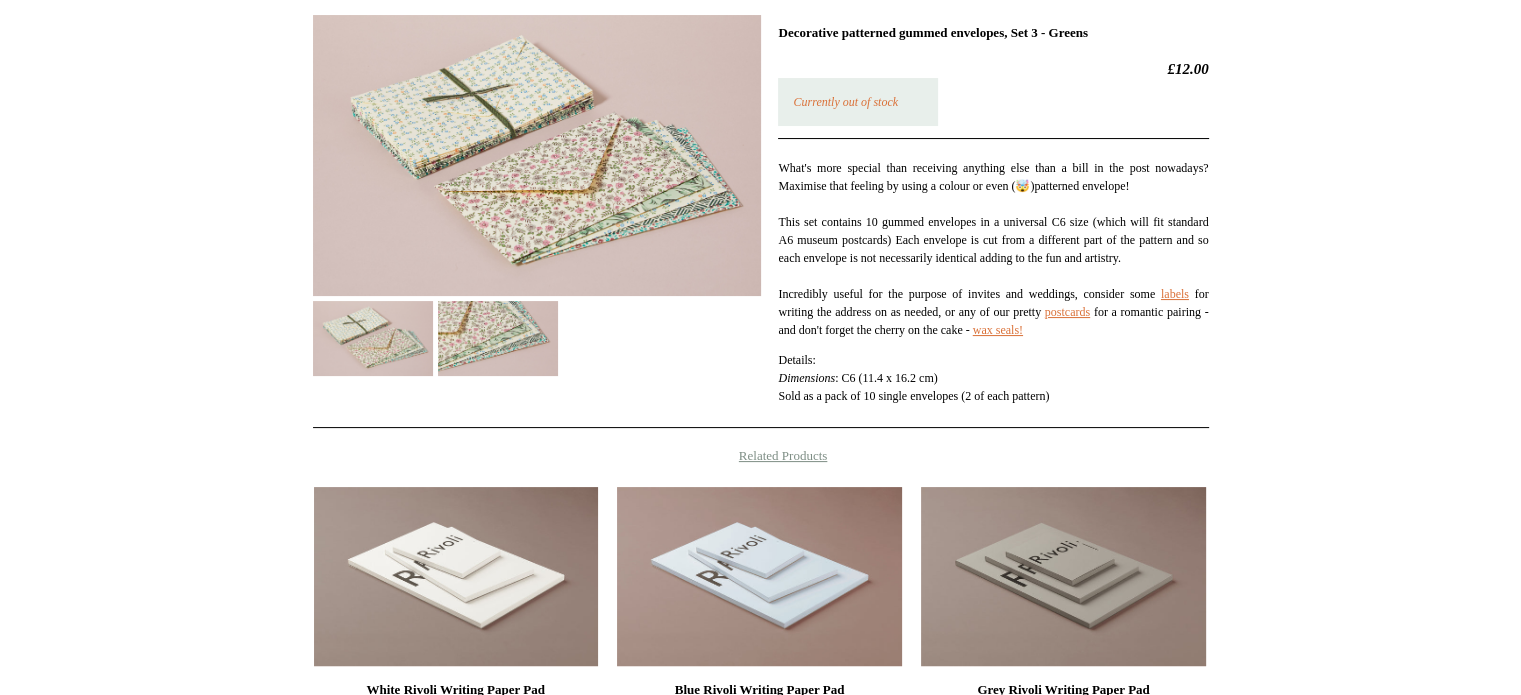 scroll, scrollTop: 296, scrollLeft: 0, axis: vertical 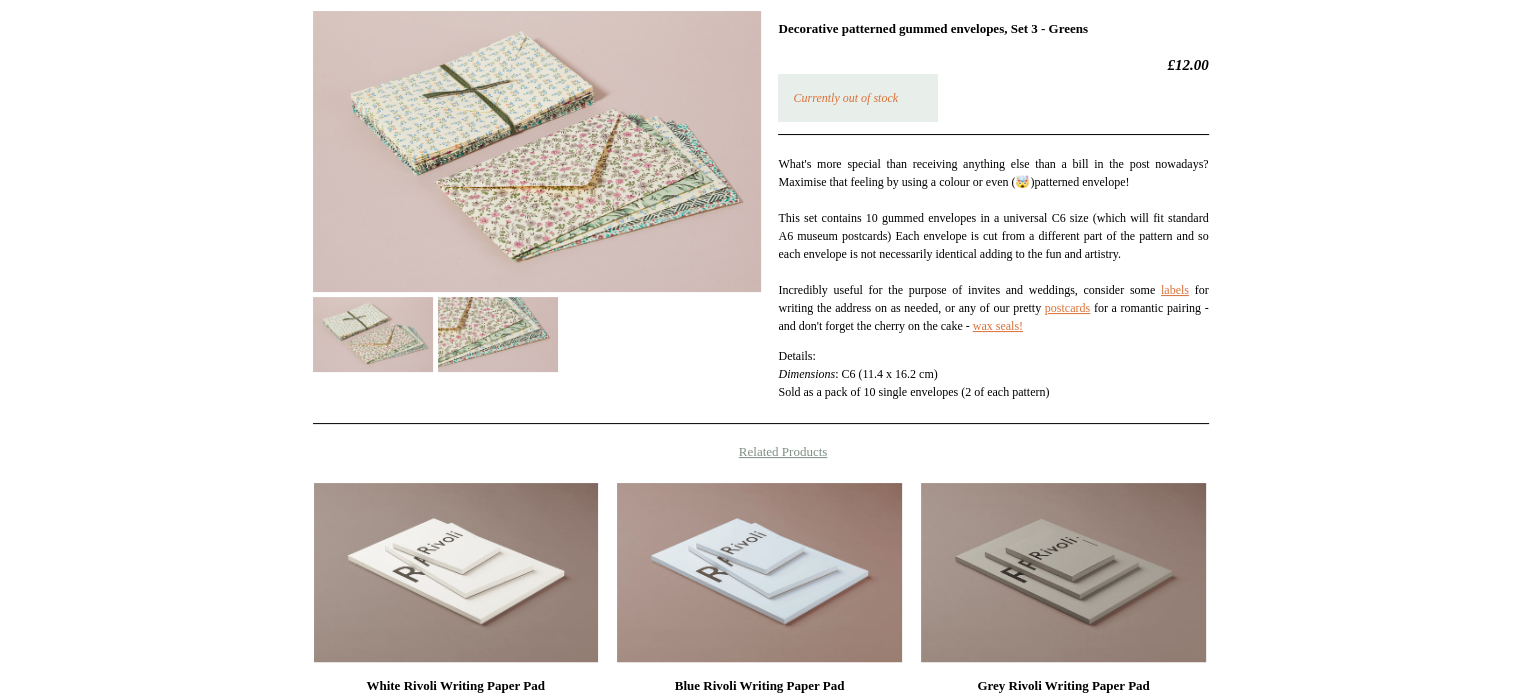 click at bounding box center [498, 334] 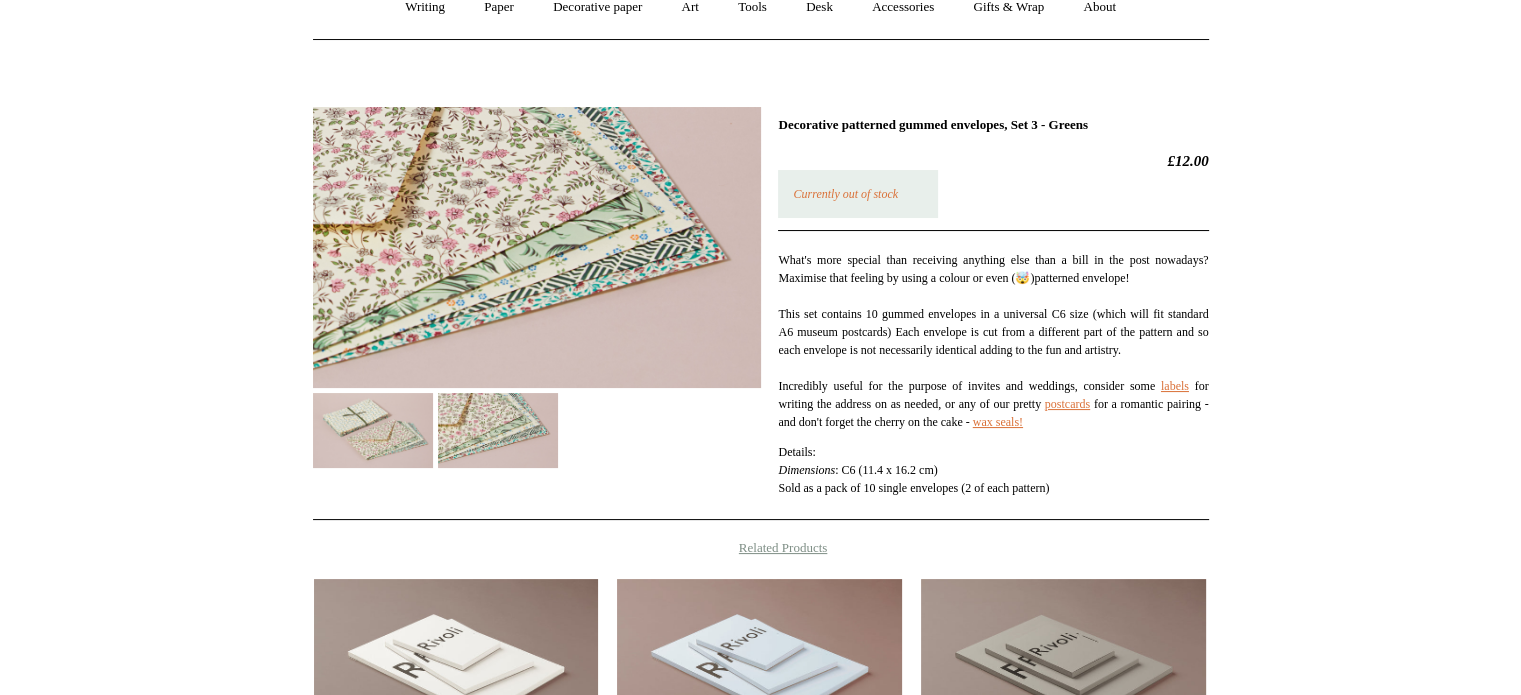 scroll, scrollTop: 199, scrollLeft: 0, axis: vertical 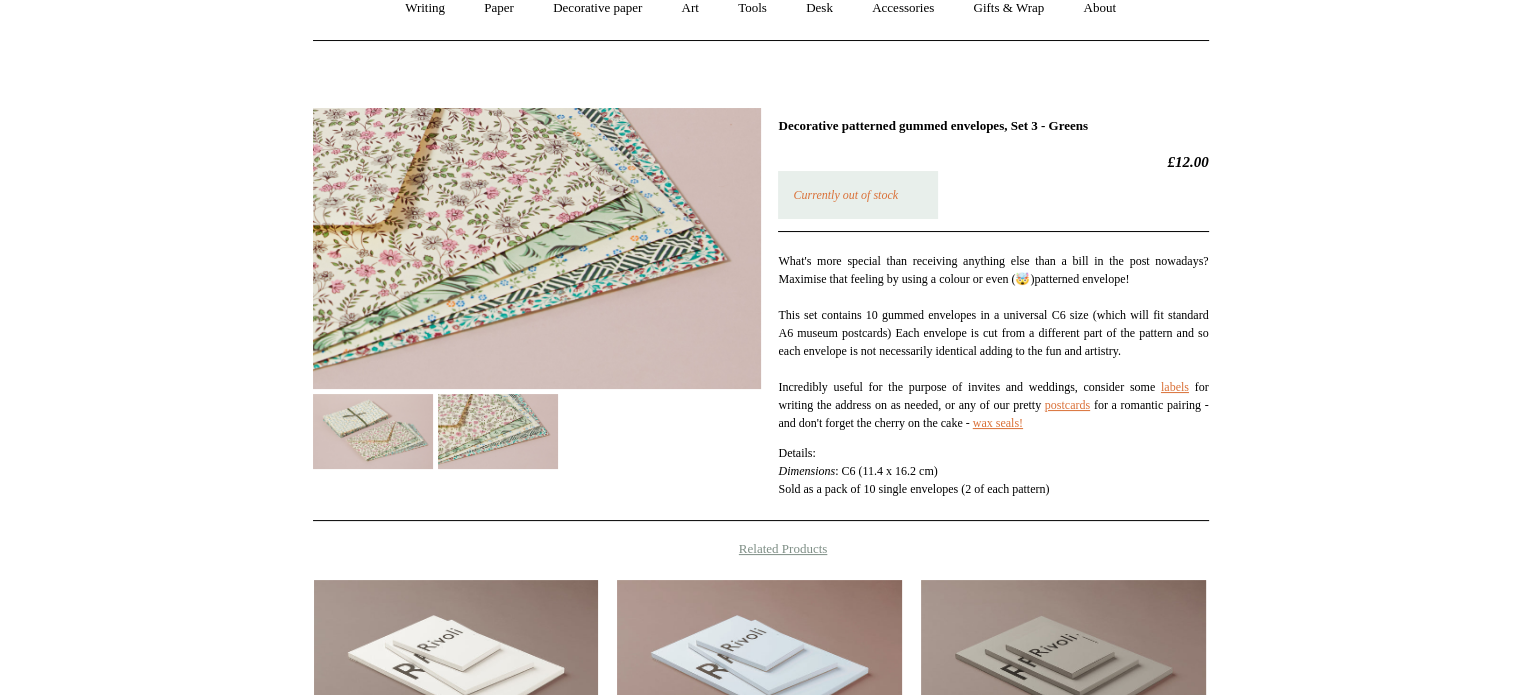 click at bounding box center (537, 248) 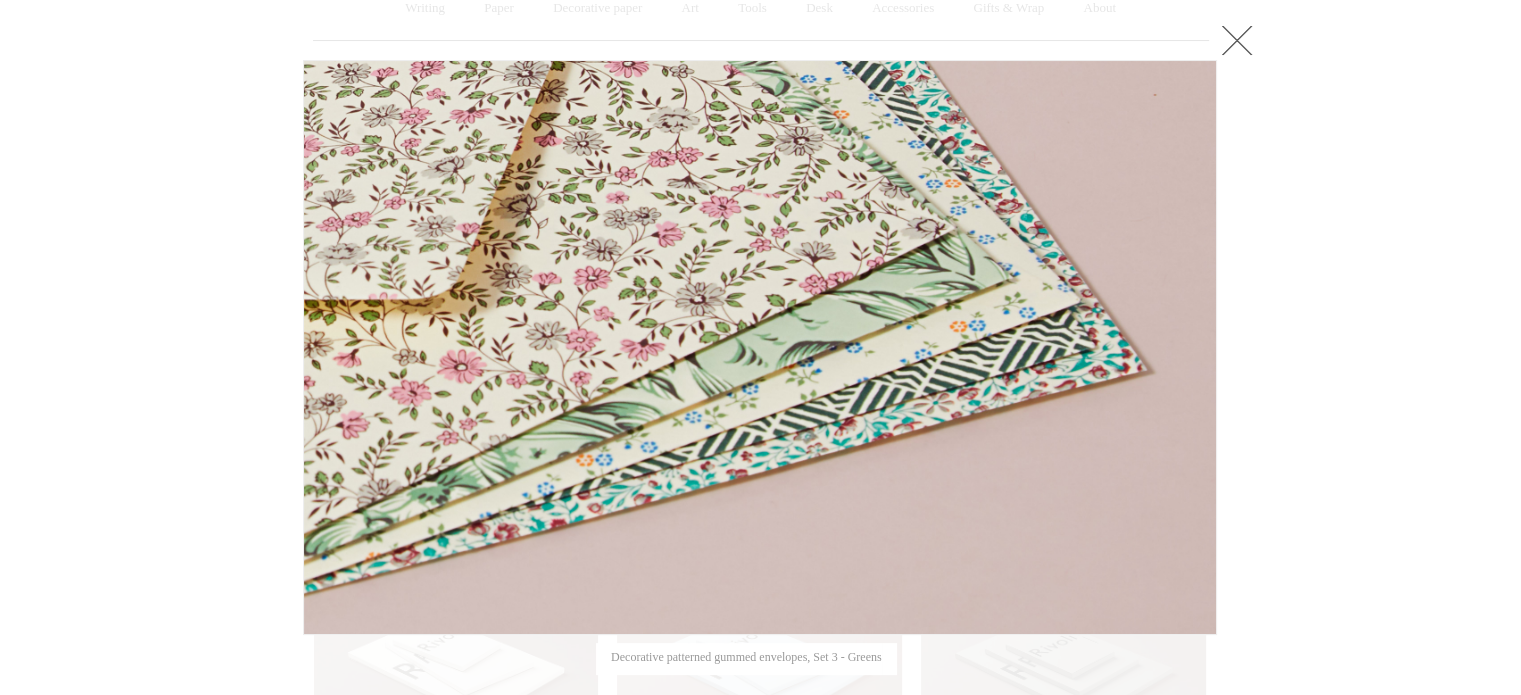 click at bounding box center [760, 506] 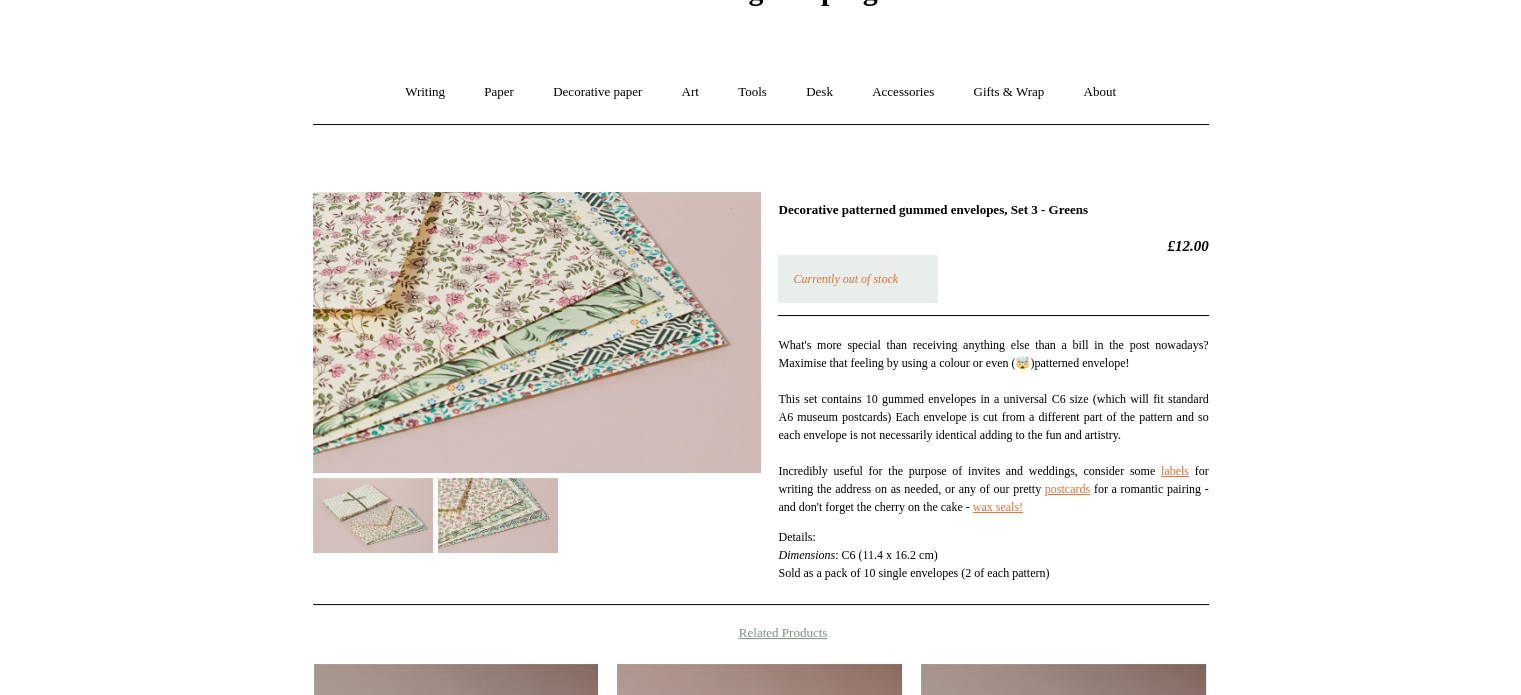 scroll, scrollTop: 0, scrollLeft: 0, axis: both 